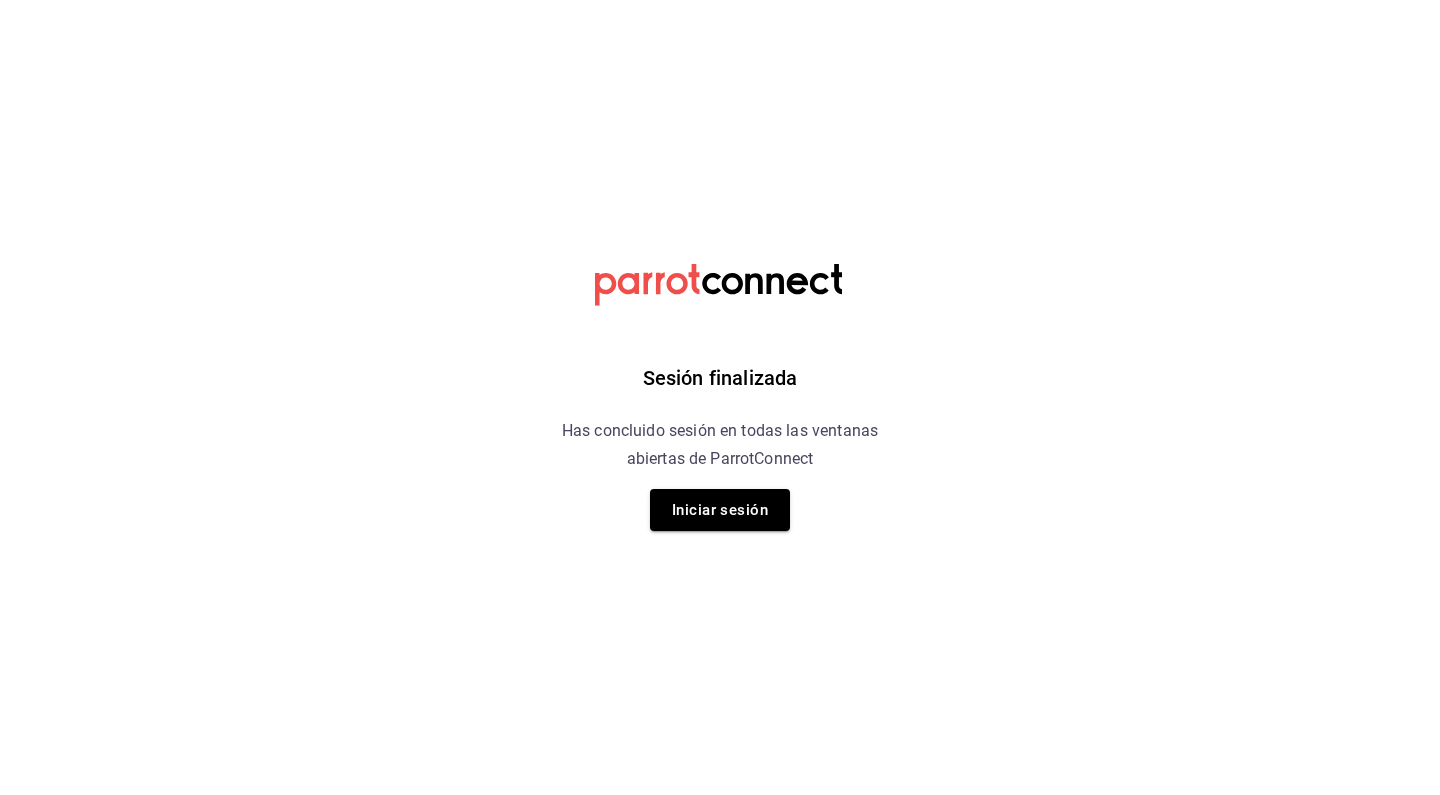 scroll, scrollTop: 0, scrollLeft: 0, axis: both 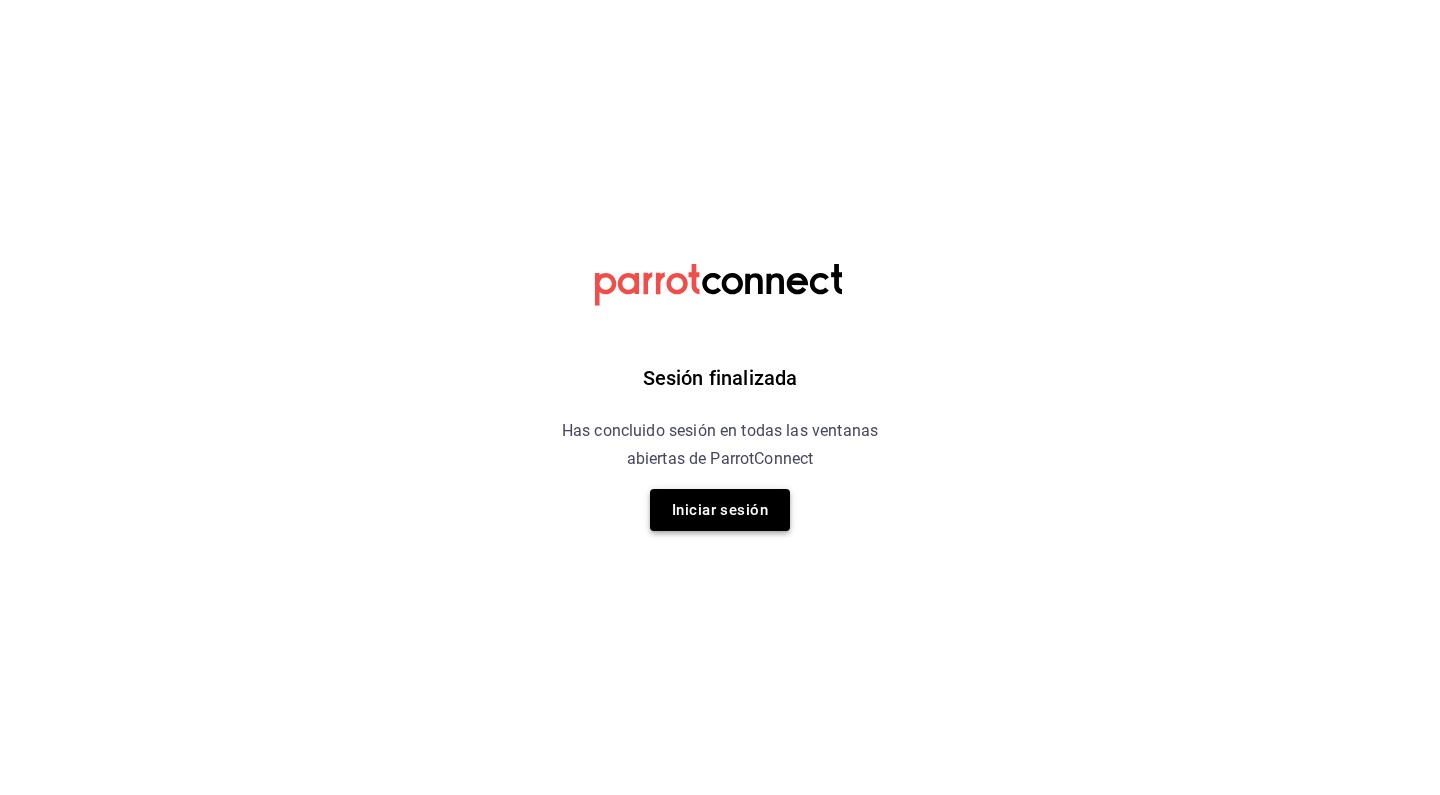 click on "Iniciar sesión" at bounding box center (720, 510) 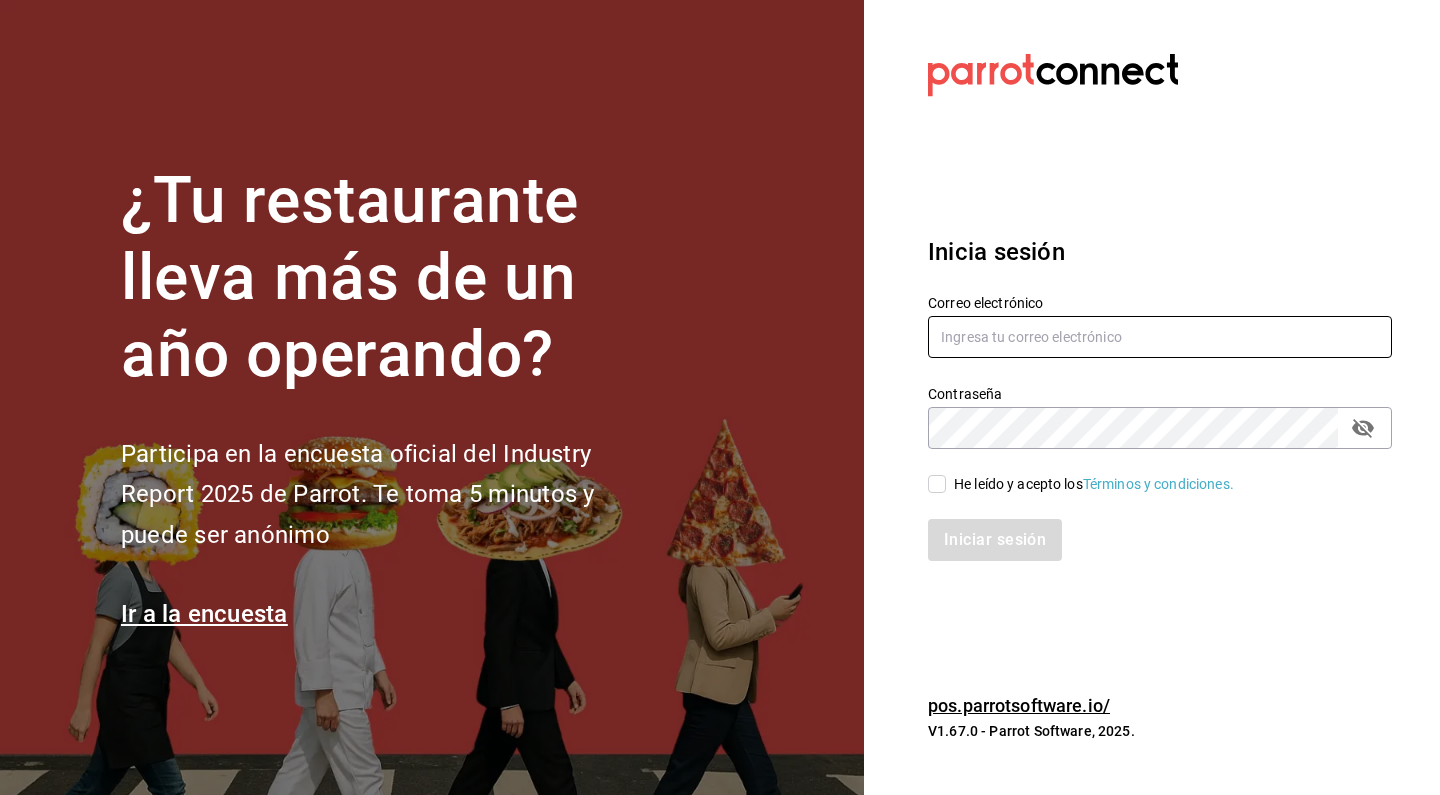 type on "[EMAIL]" 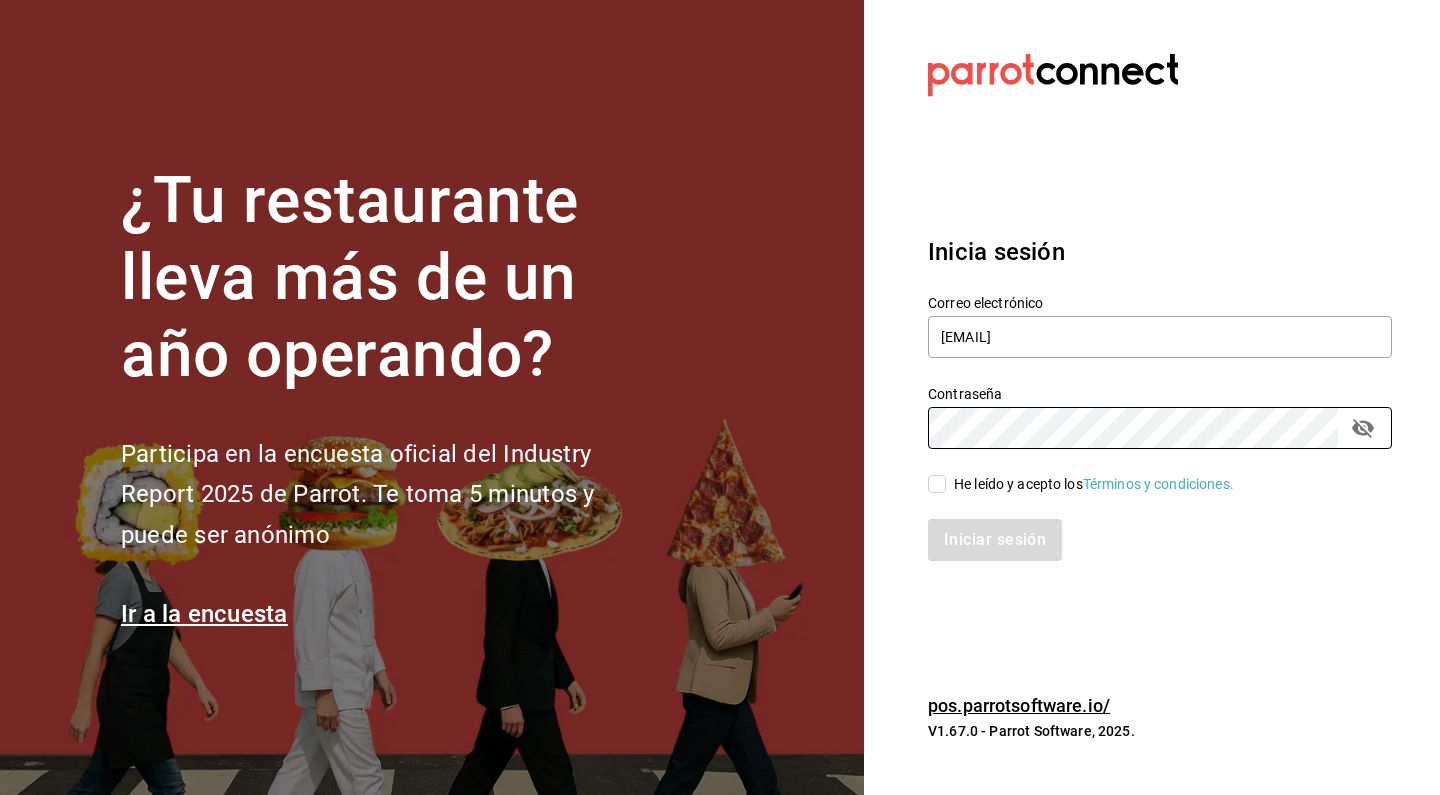 click on "He leído y acepto los  Términos y condiciones." at bounding box center [937, 484] 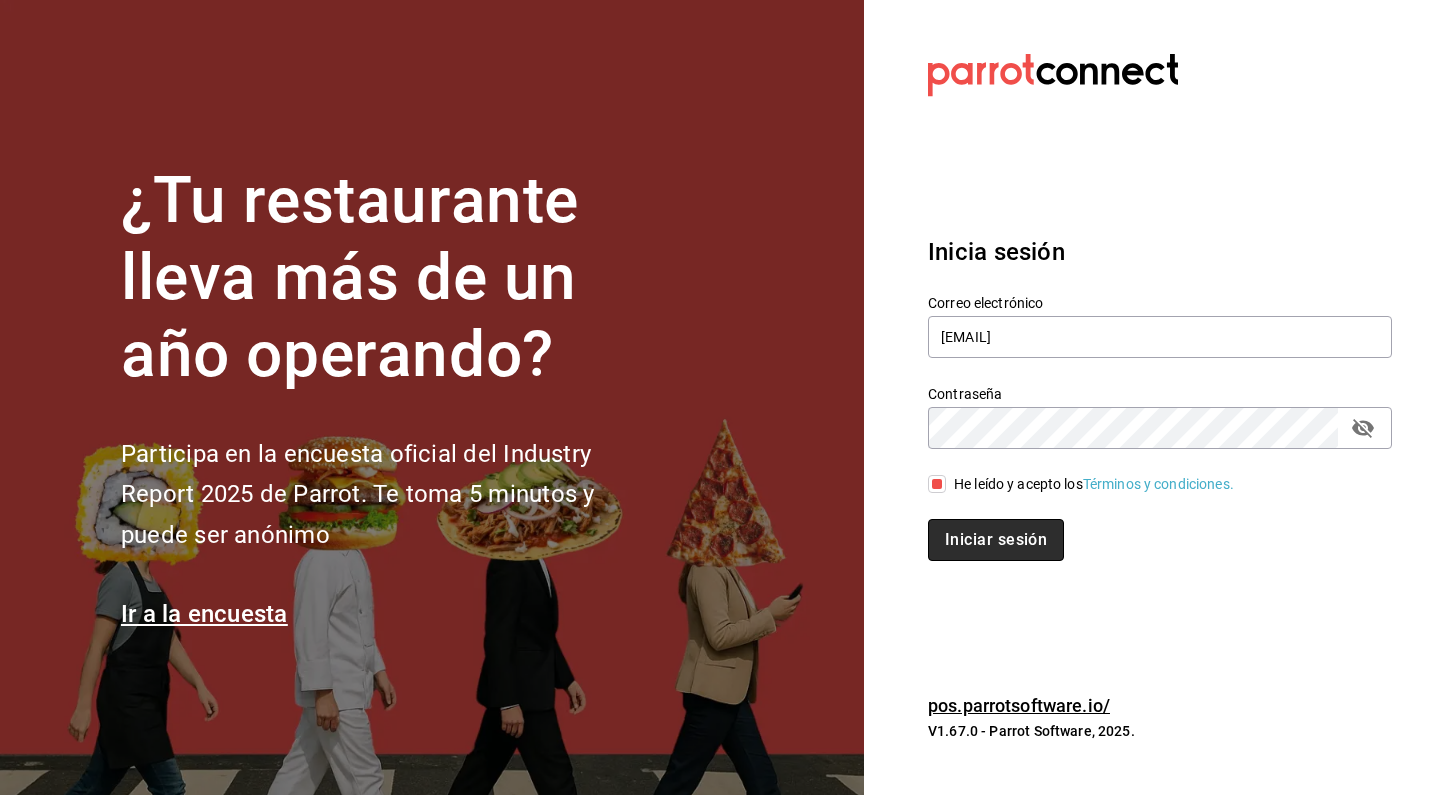 click on "Iniciar sesión" at bounding box center (996, 540) 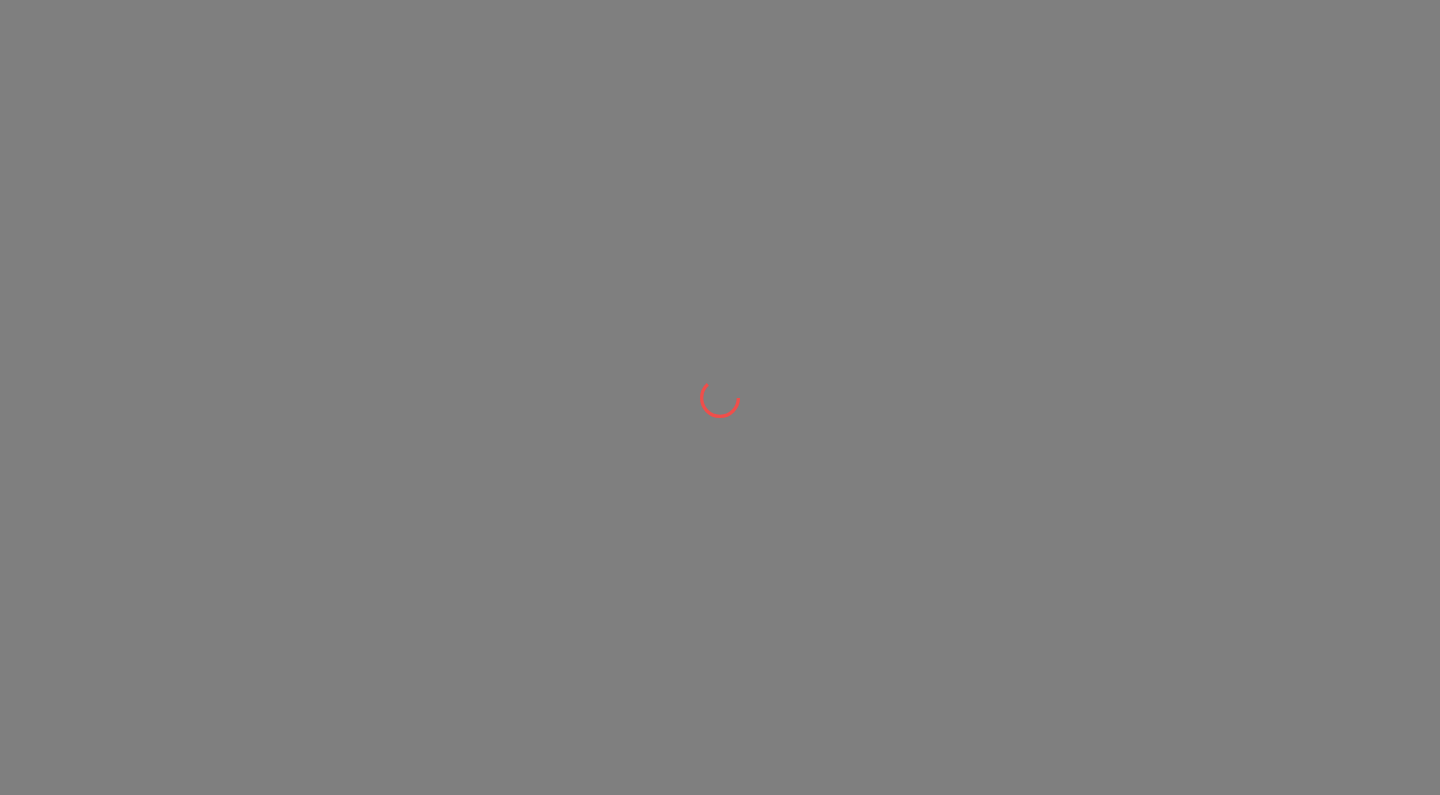 scroll, scrollTop: 0, scrollLeft: 0, axis: both 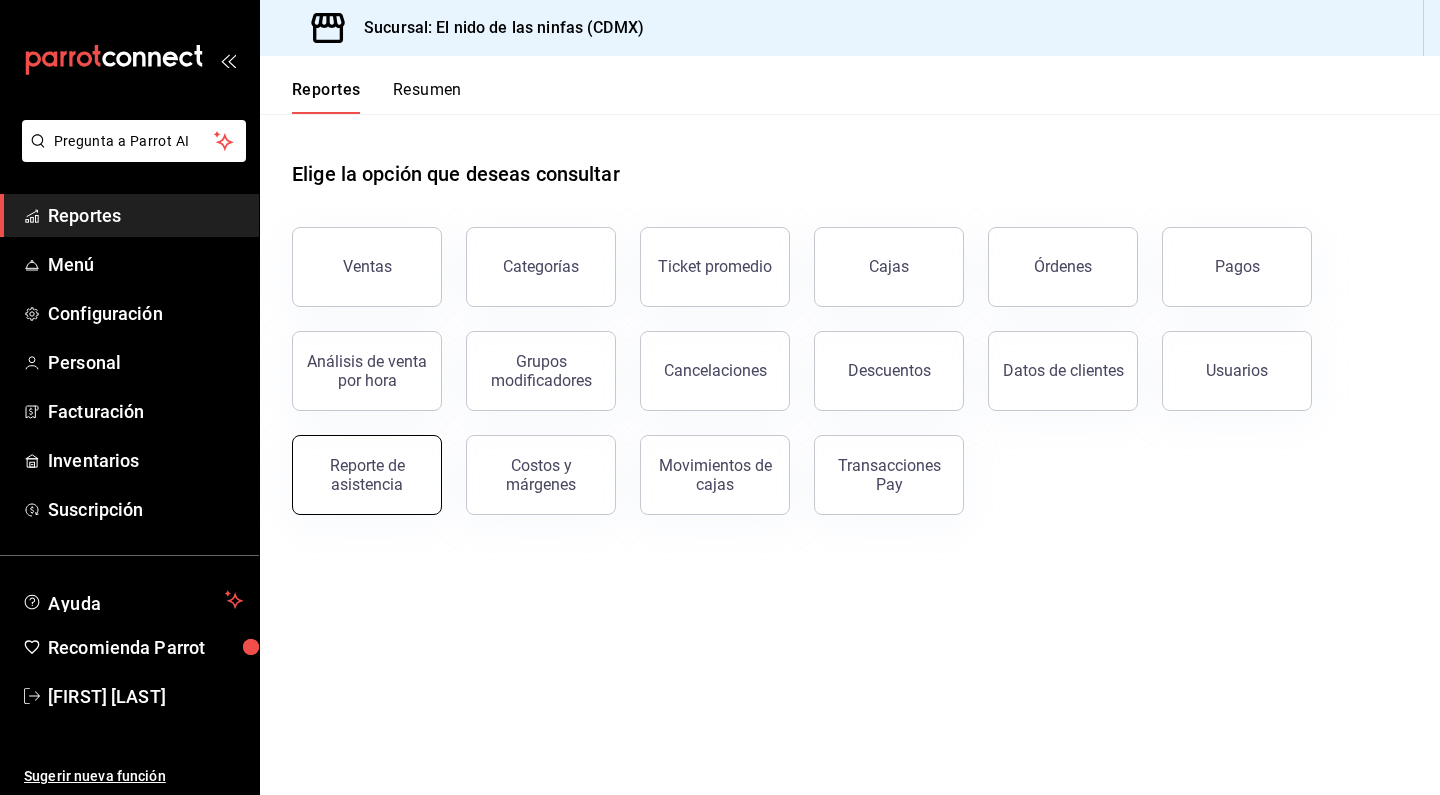 click on "Reporte de asistencia" at bounding box center (367, 475) 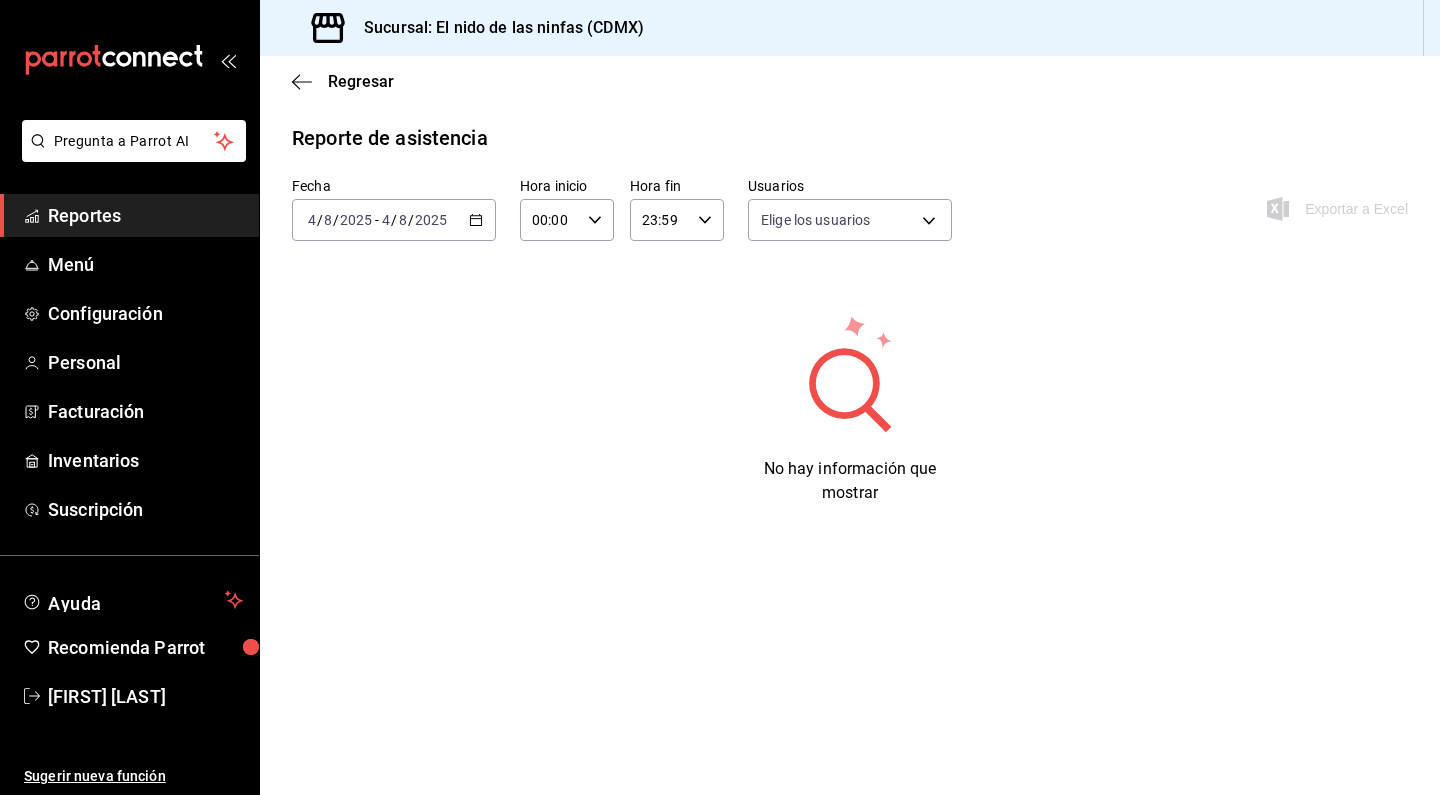 type on "f173dc28-cd37-4426-b6e2-67a35de93594,13bcedf5-9fb9-4363-bb34-efa653aac1fb,0a498d7c-3bf1-4de3-befd-d4a0b89c4cc5,76f94230-cf83-4624-826b-b6d8bac3aff1,21a1d7f6-d38f-4d7c-ada4-72772289f712,f2da6a74-26c0-4334-8bd7-2e5b95c12959,1b0ff663-f3b6-4ed8-85f8-7f87a222130e,303a64ff-cb34-45a6-aa2b-7f540b0aa921,be327e55-93d3-40e3-9860-d82901494755,abbd482e-37ea-4075-9727-5e841babde18,fa796f91-3bb0-4449-8a76-b06010002bfe,4bbbad3f-bd96-4dea-8683-783fa9fd550c,1bb2f045-11e2-453a-a36e-337d078ae3e6,0b28c222-75a1-45ff-b9ad-aebbb8313f2e,6cd16e0e-e303-4efa-be77-6d3b0cb77bb0,d10d8677-dd89-42f1-9e6d-6e29ddb7fc49,b95745c4-f88e-405a-8e66-f02d6dade917,2477bc7c-89bb-48ae-a13b-d6adffcaf7ad,ff40270a-8223-494a-a79a-51afc629e935,fc6ad9b8-7bd1-4544-aa17-b46b2c12e408,81694efc-2afe-4eea-a04c-0a014dc9c6e1" 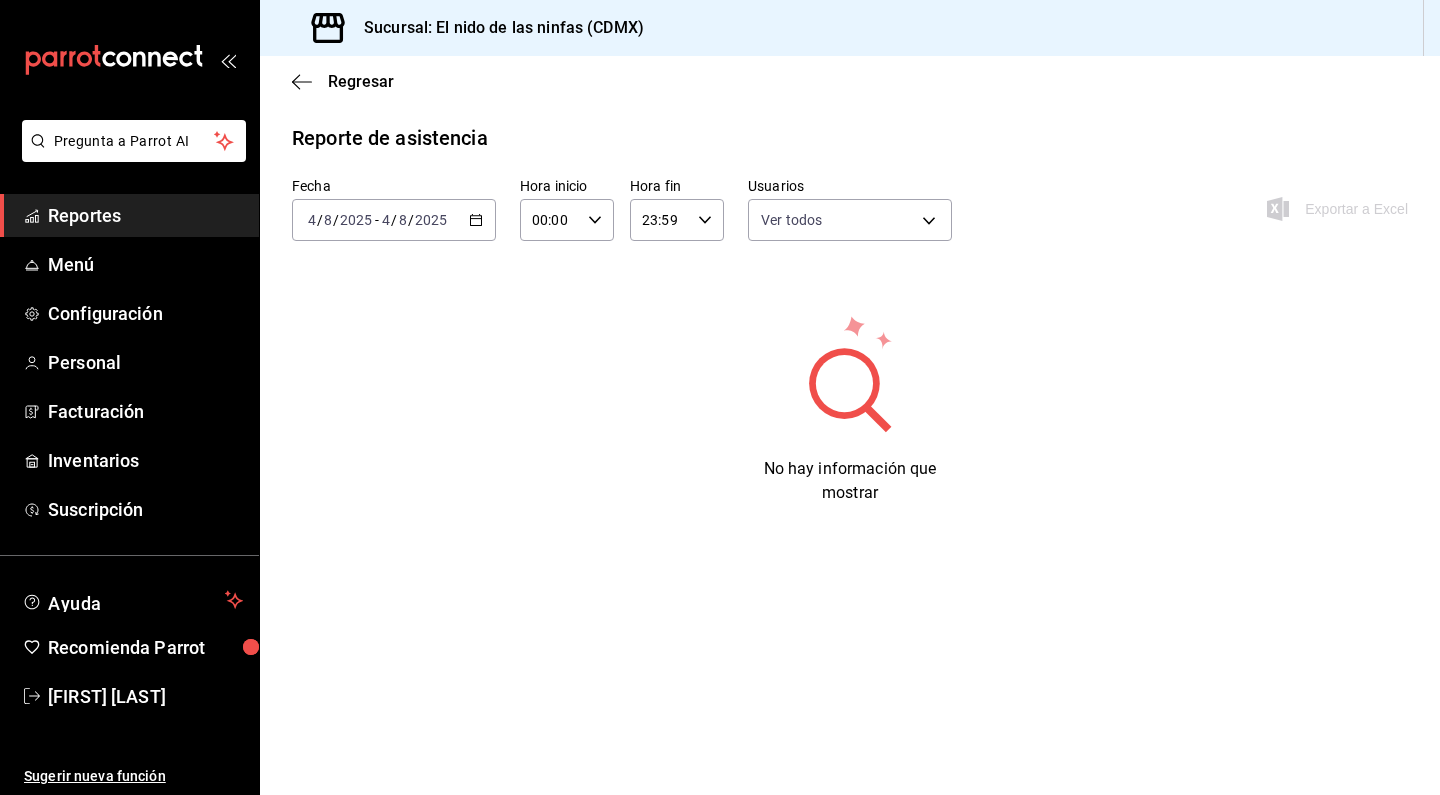 click on "2025" at bounding box center (356, 220) 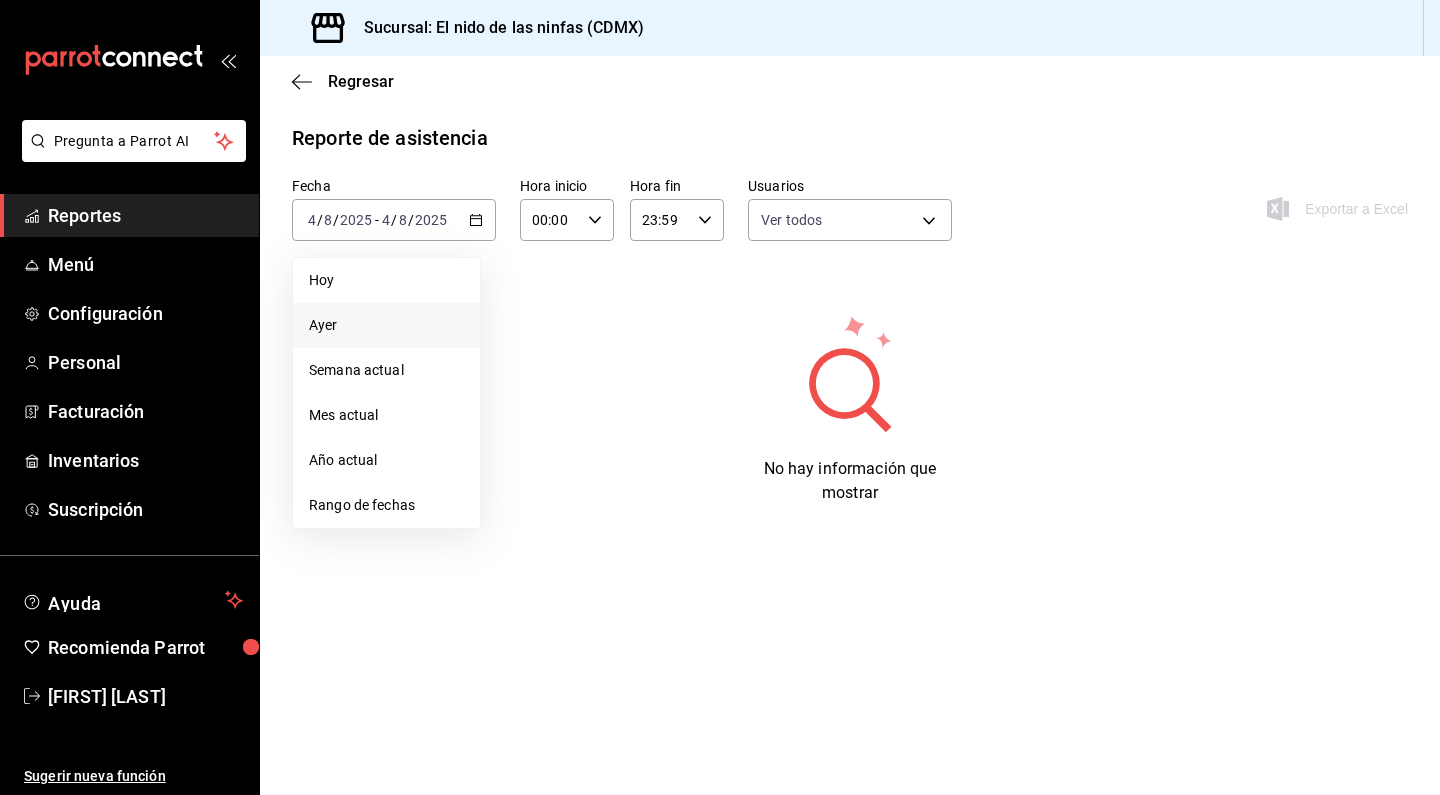click on "Ayer" at bounding box center [386, 325] 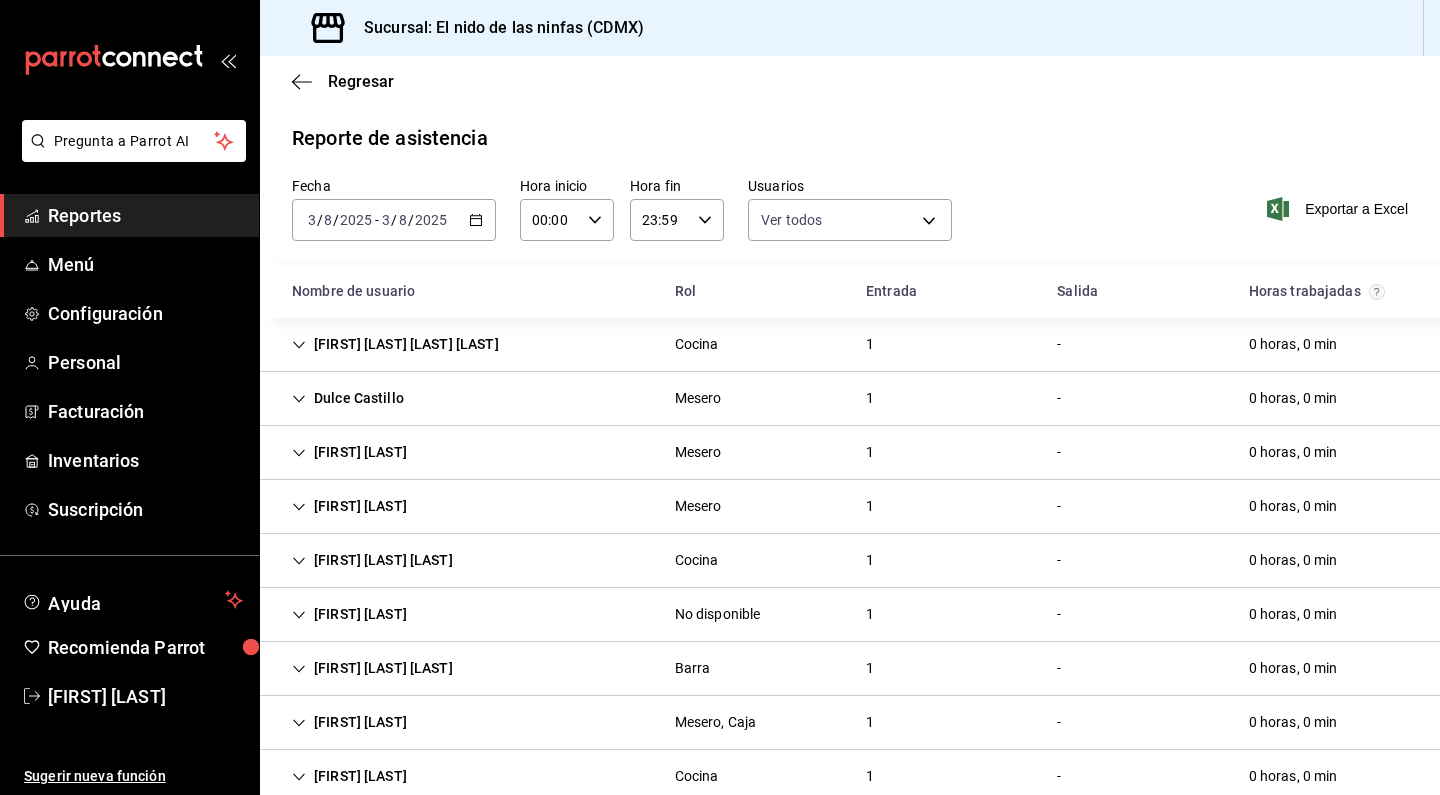scroll, scrollTop: 0, scrollLeft: 0, axis: both 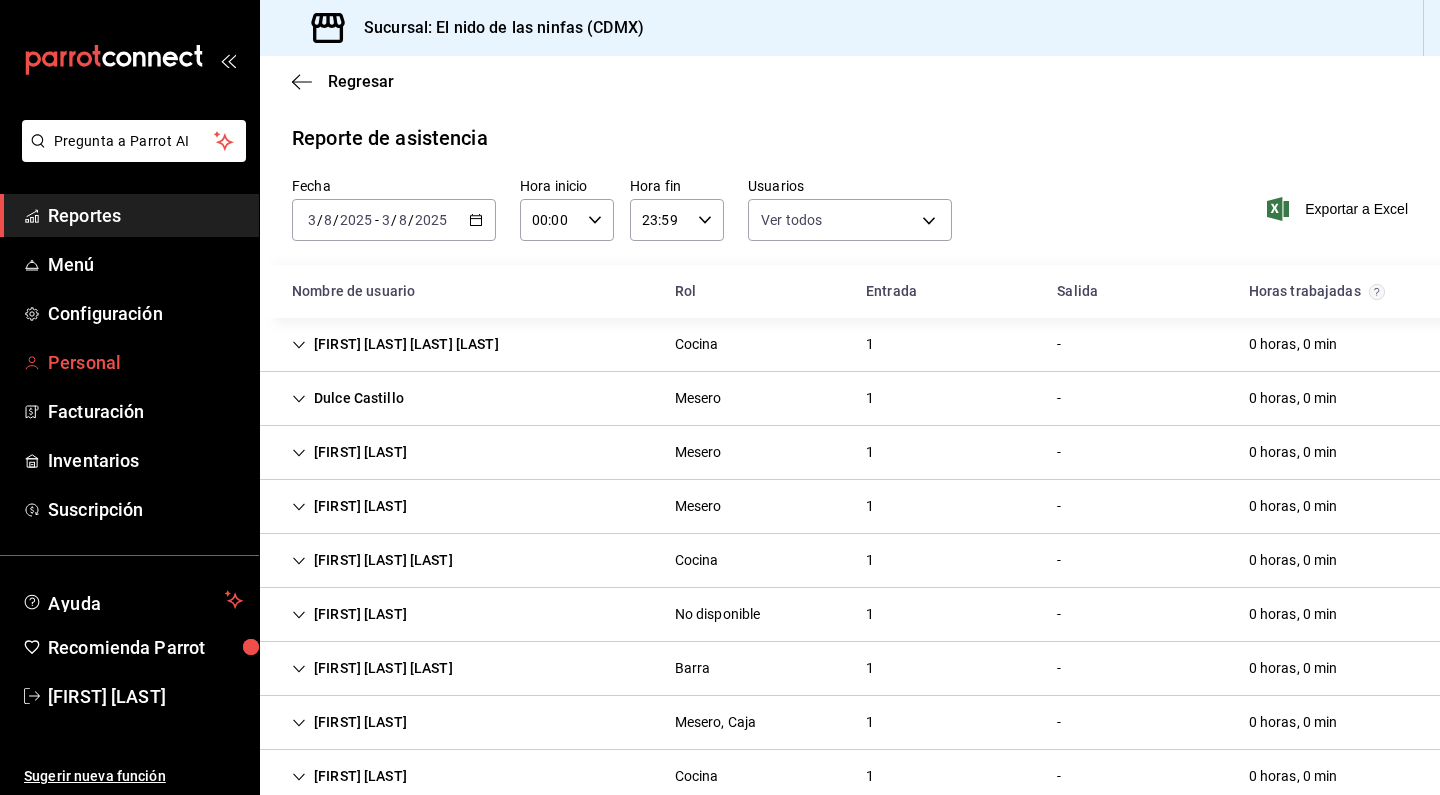 click on "Personal" at bounding box center (145, 362) 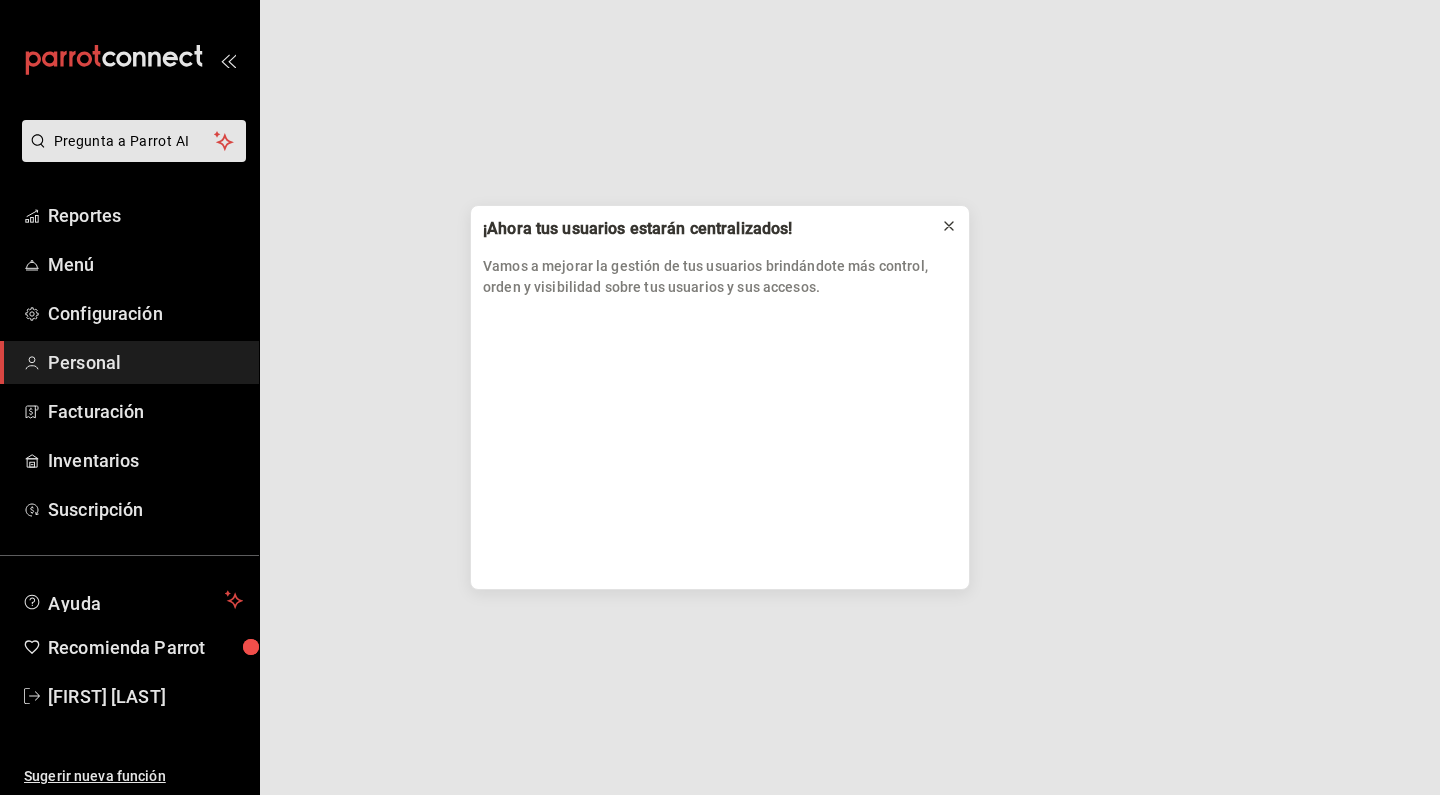 click 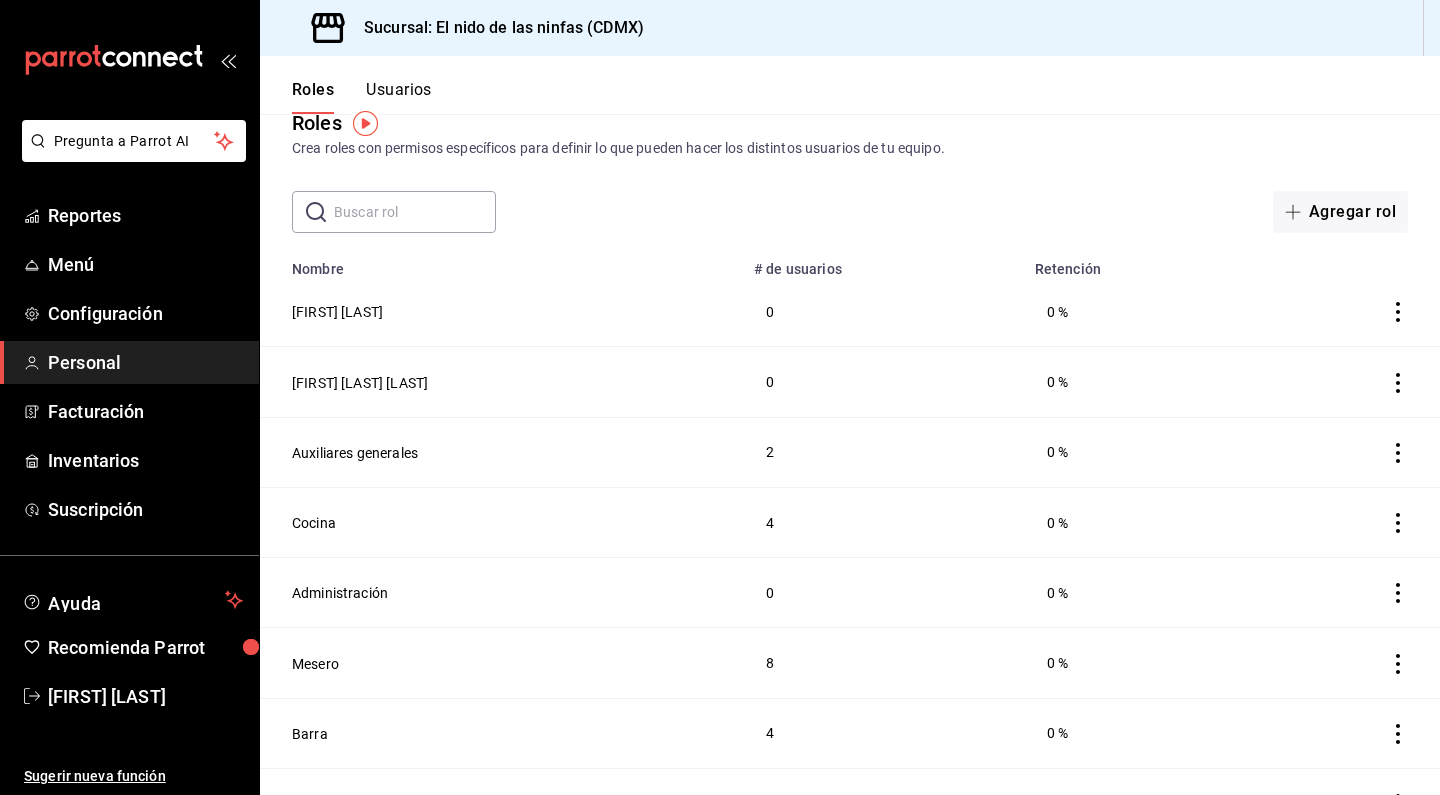 scroll, scrollTop: 40, scrollLeft: 0, axis: vertical 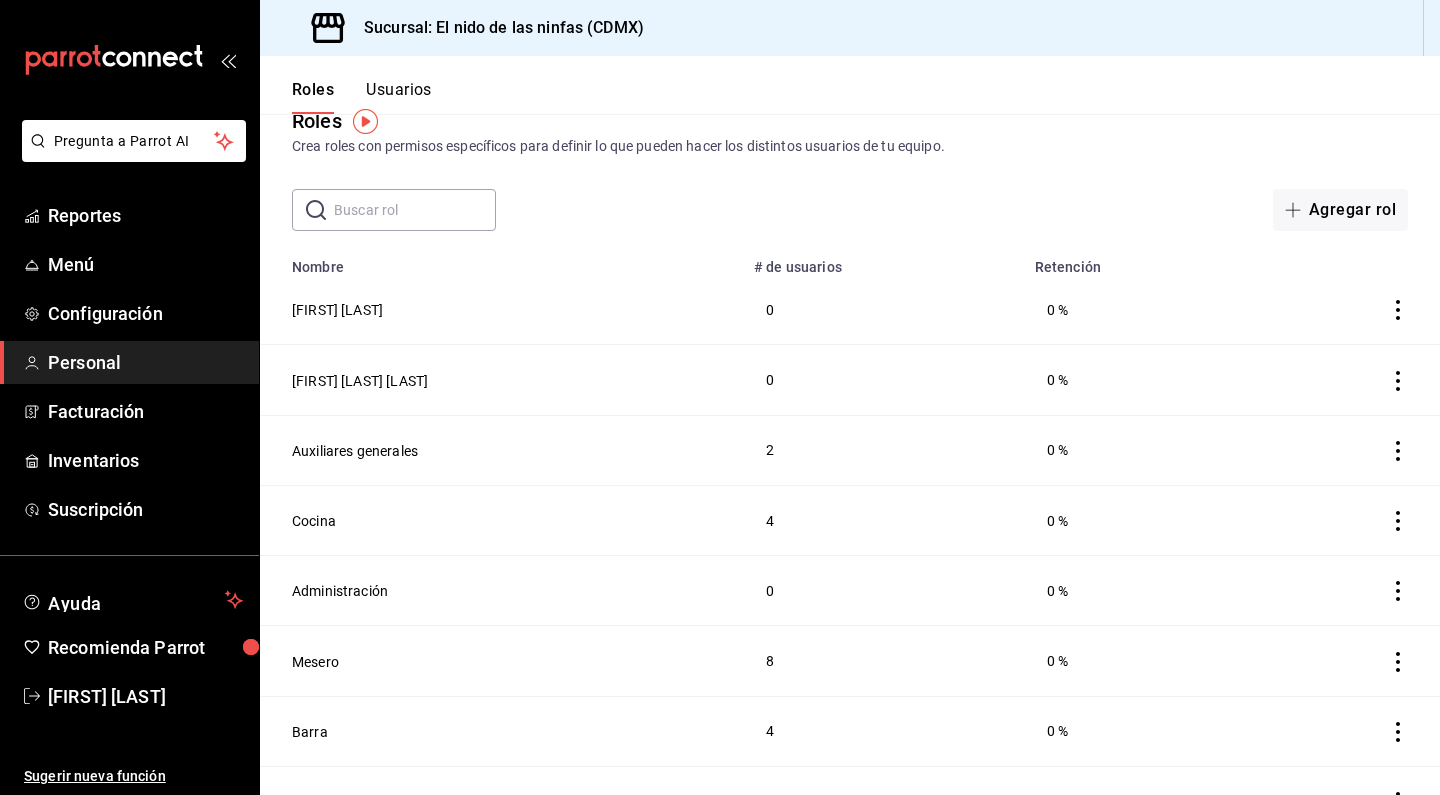 click on "Usuarios" at bounding box center [399, 97] 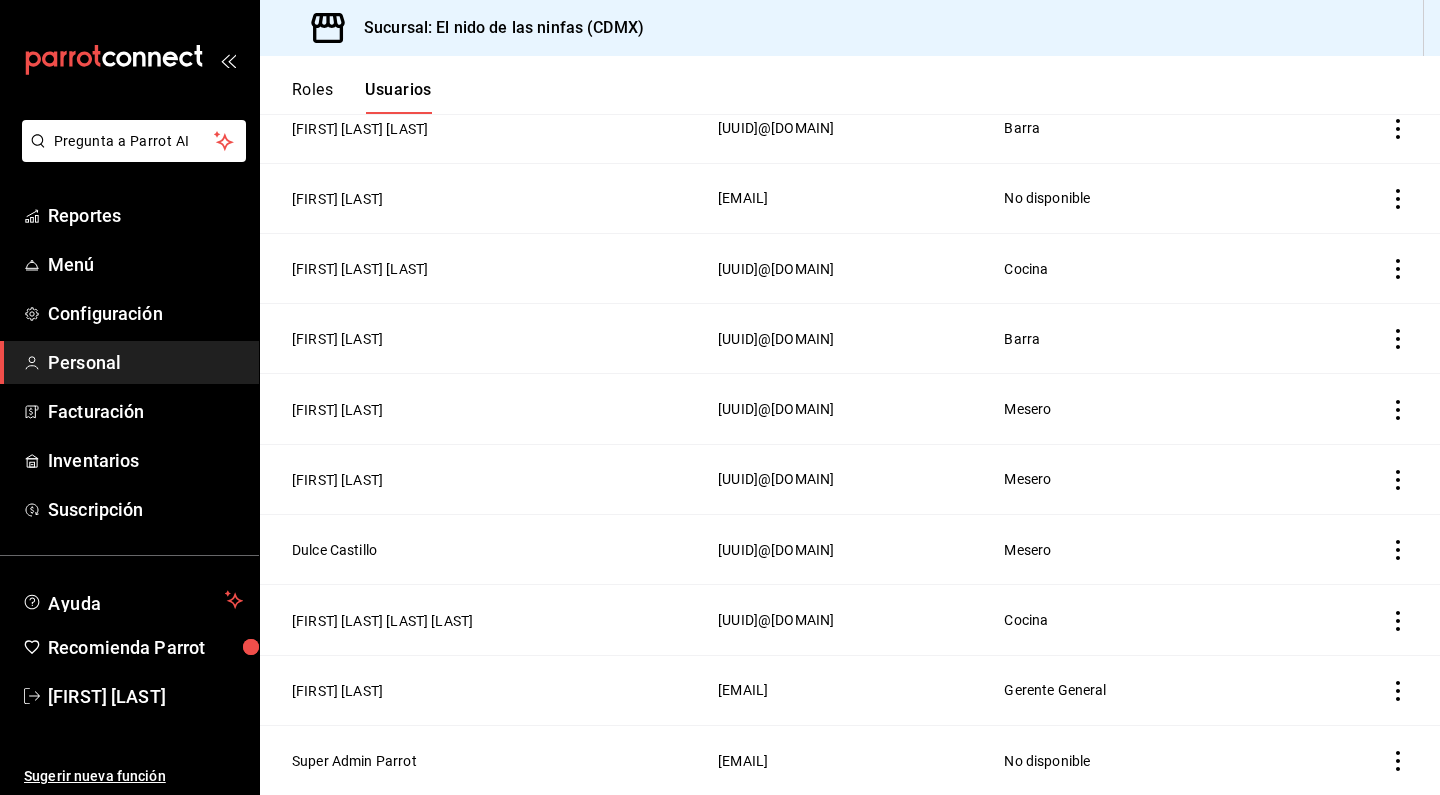 scroll, scrollTop: 995, scrollLeft: 0, axis: vertical 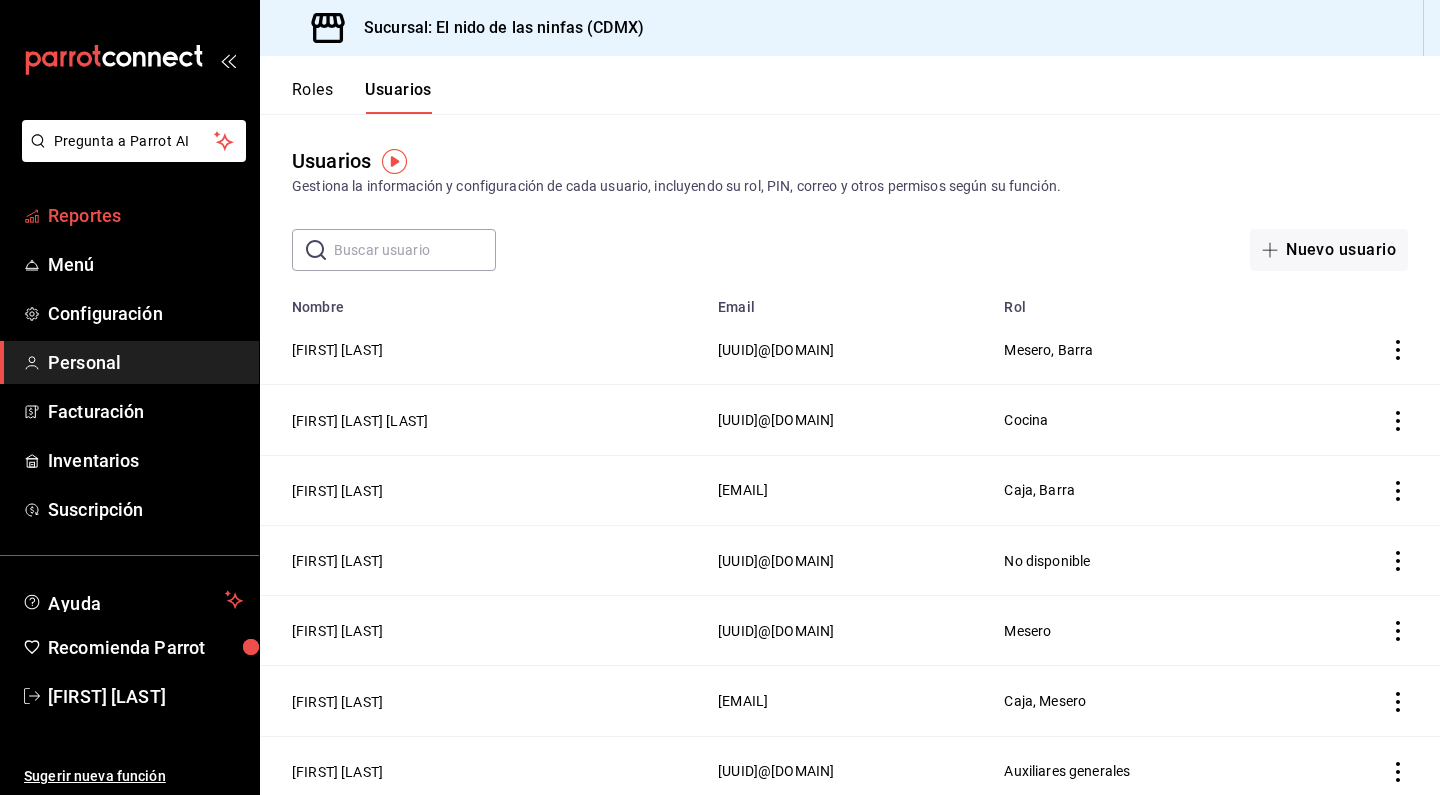 click on "Reportes" at bounding box center (145, 215) 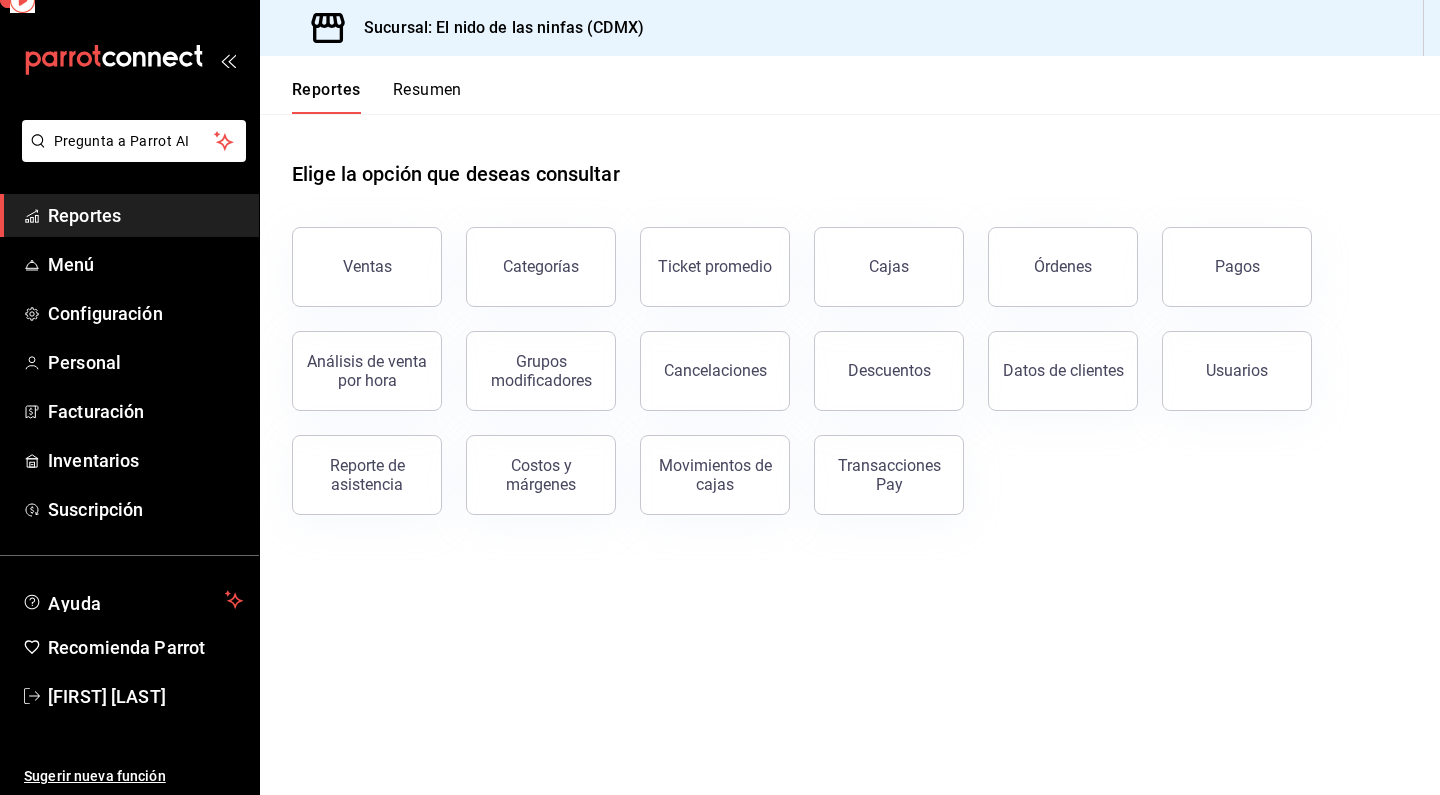 click on "Reportes" at bounding box center [145, 215] 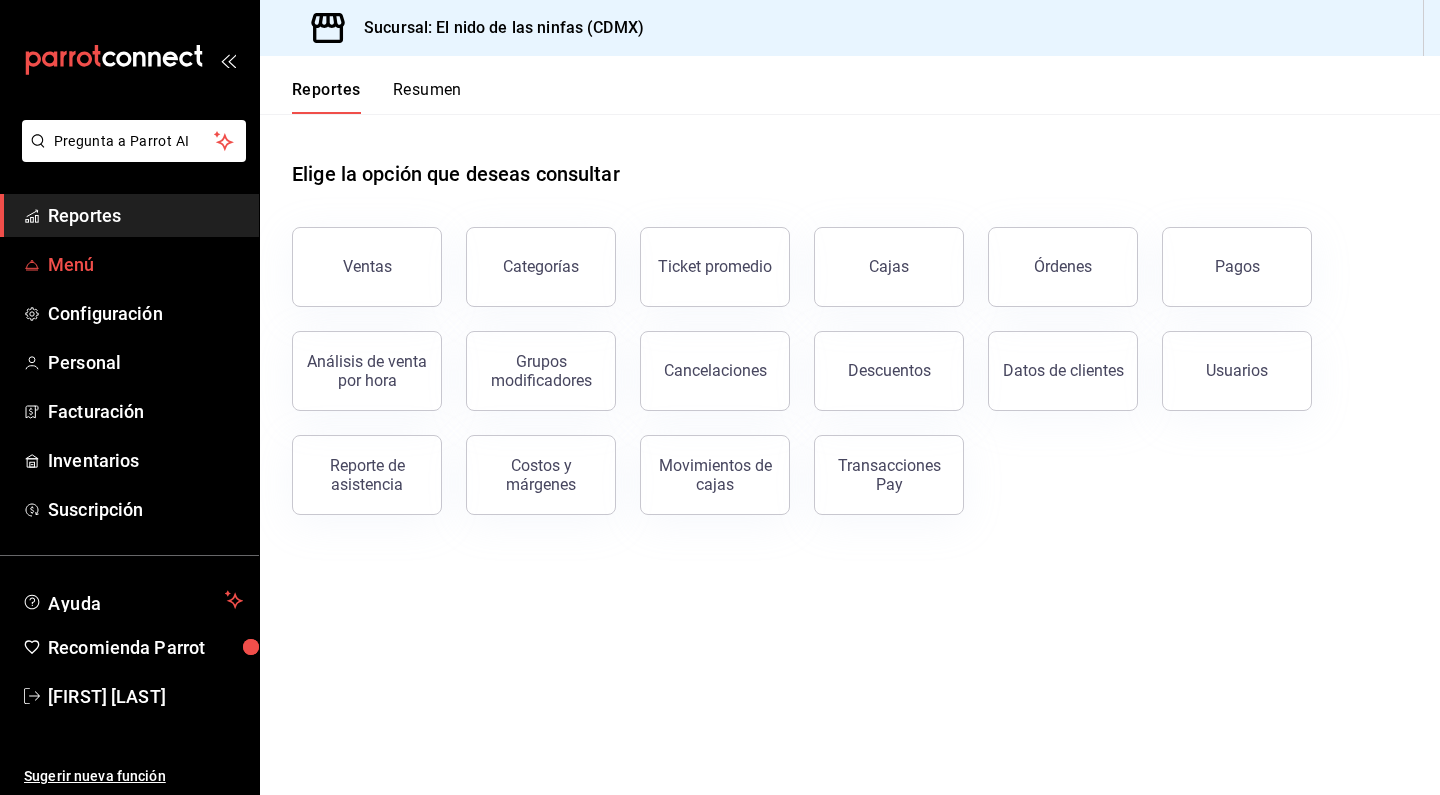 click on "Menú" at bounding box center (129, 264) 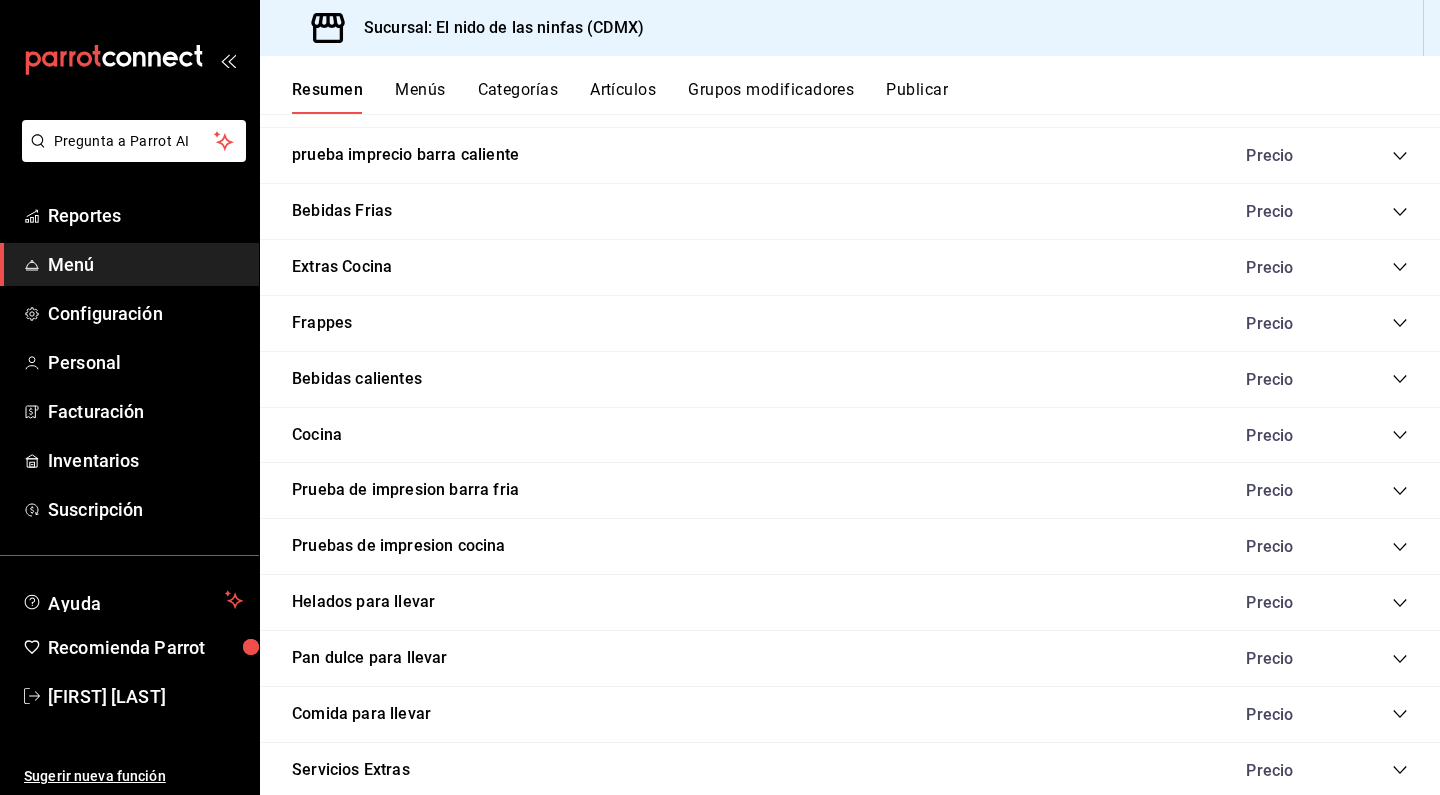 scroll, scrollTop: 279, scrollLeft: 0, axis: vertical 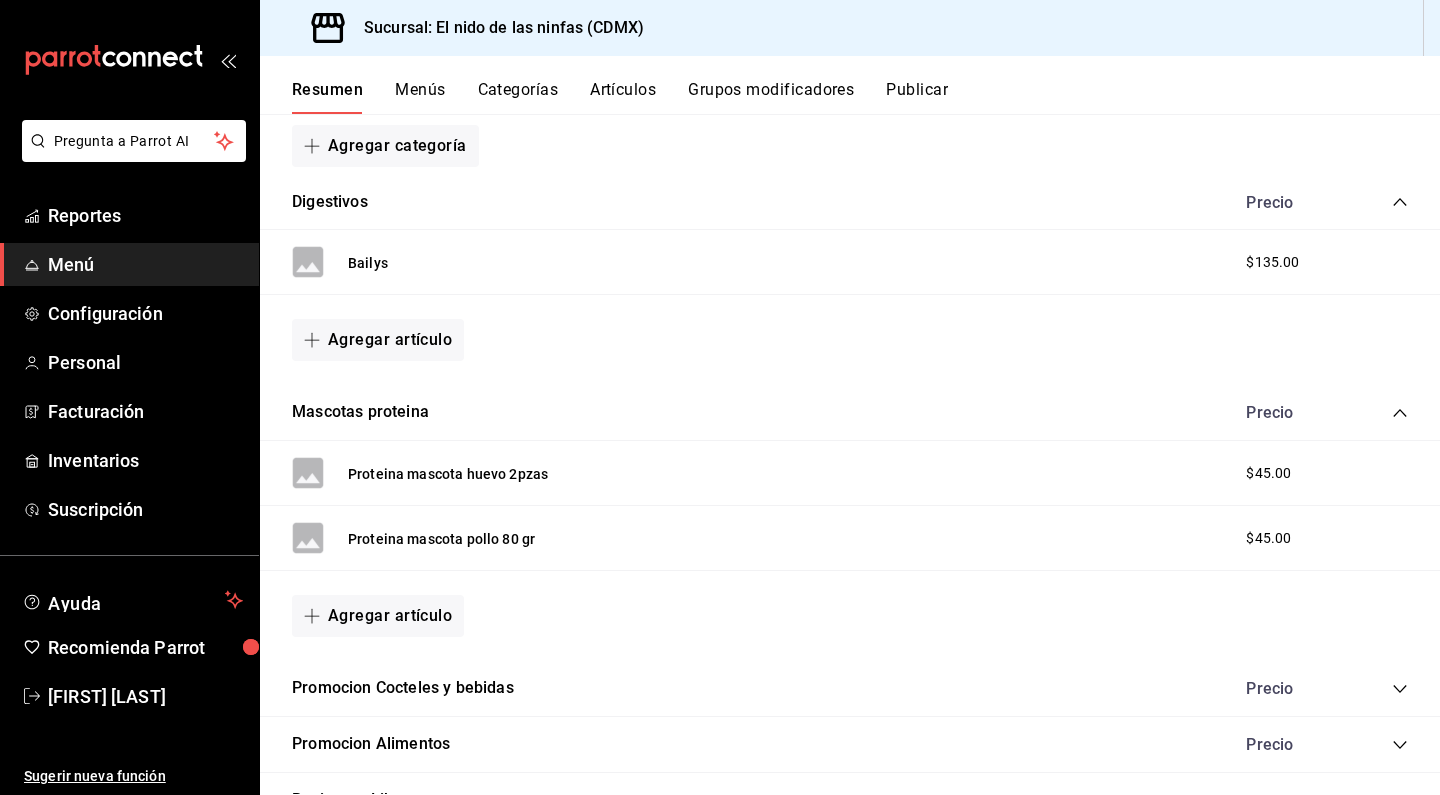 click on "Menús" at bounding box center (420, 97) 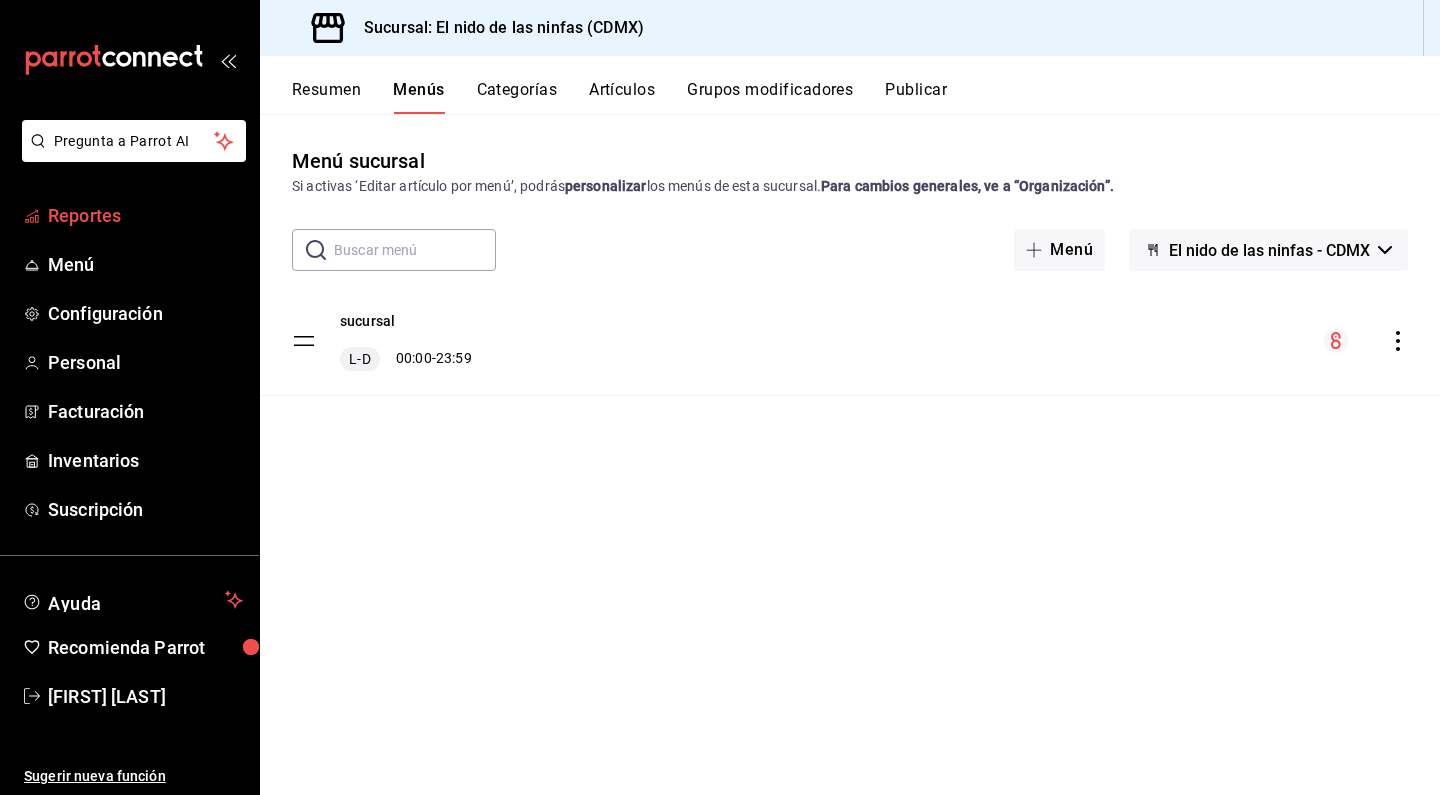 click on "Reportes" at bounding box center (145, 215) 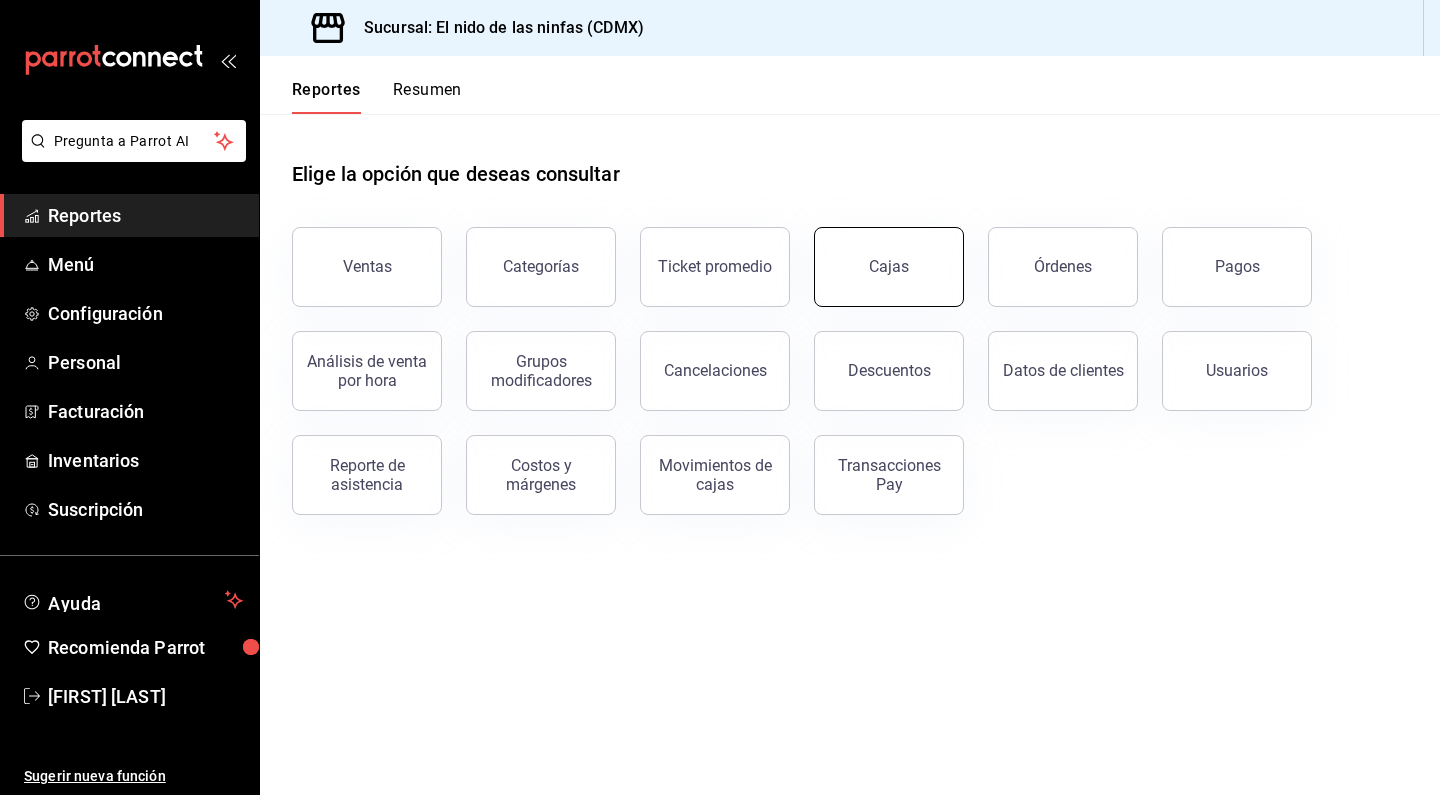 click on "Cajas" at bounding box center (889, 267) 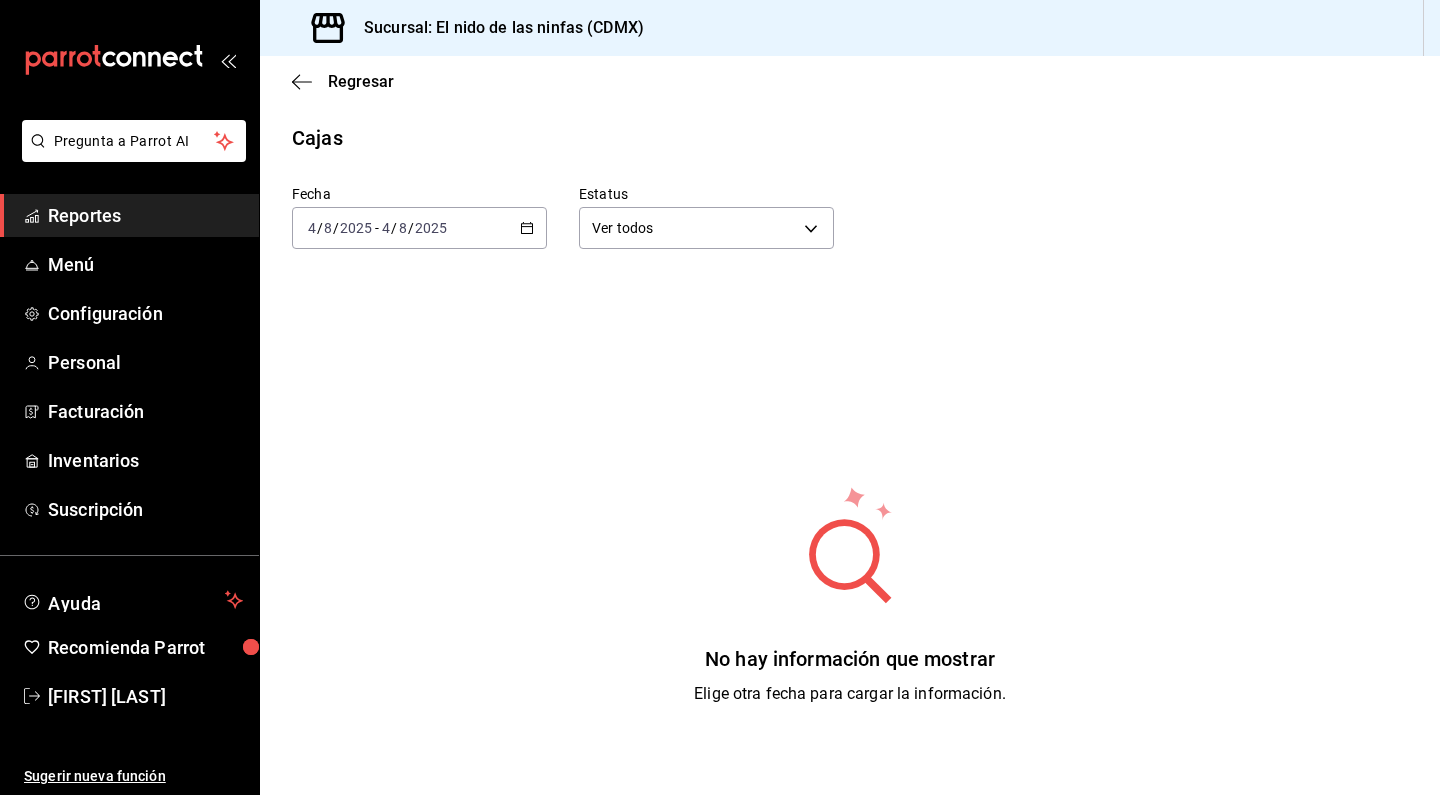 click on "2025" at bounding box center (431, 228) 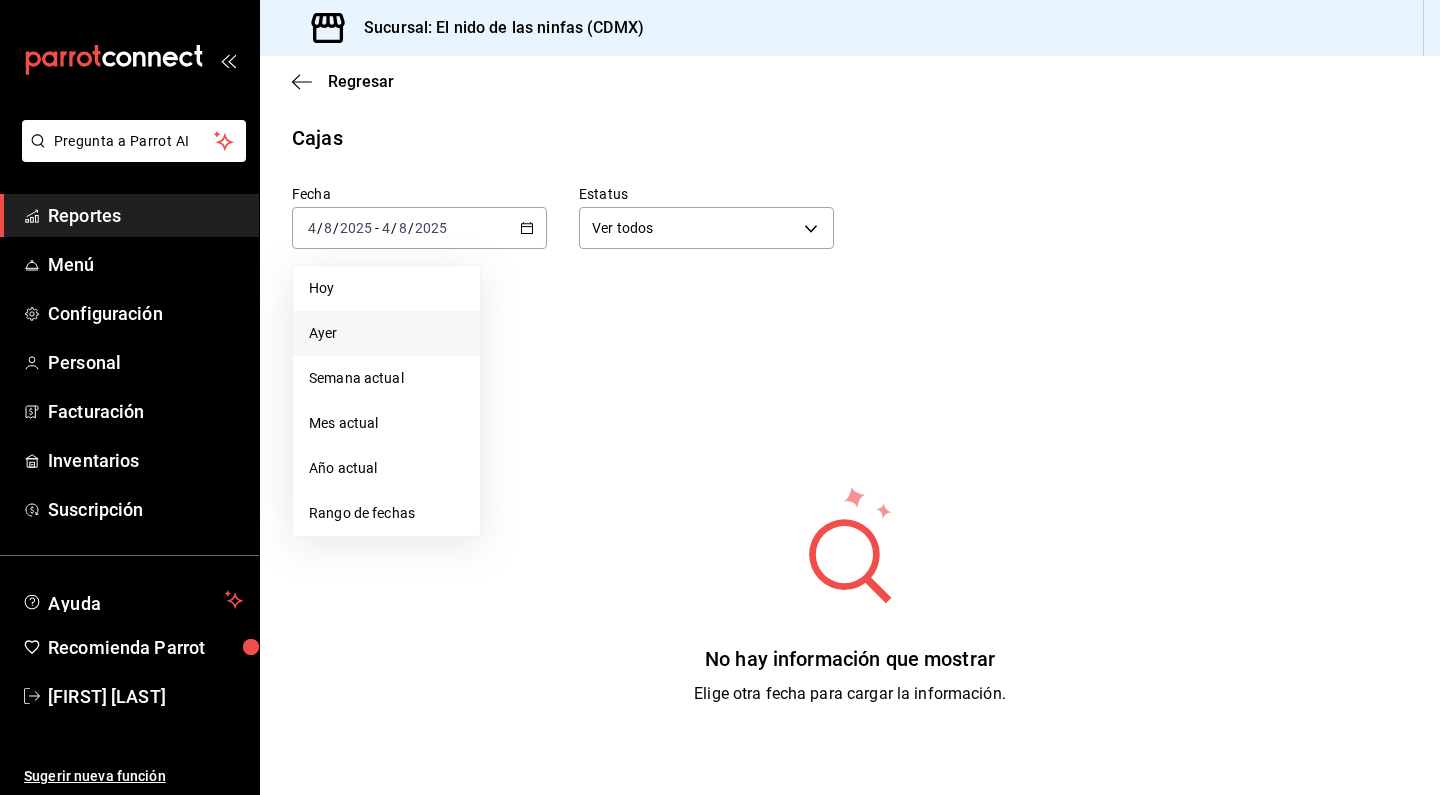click on "Ayer" at bounding box center (386, 333) 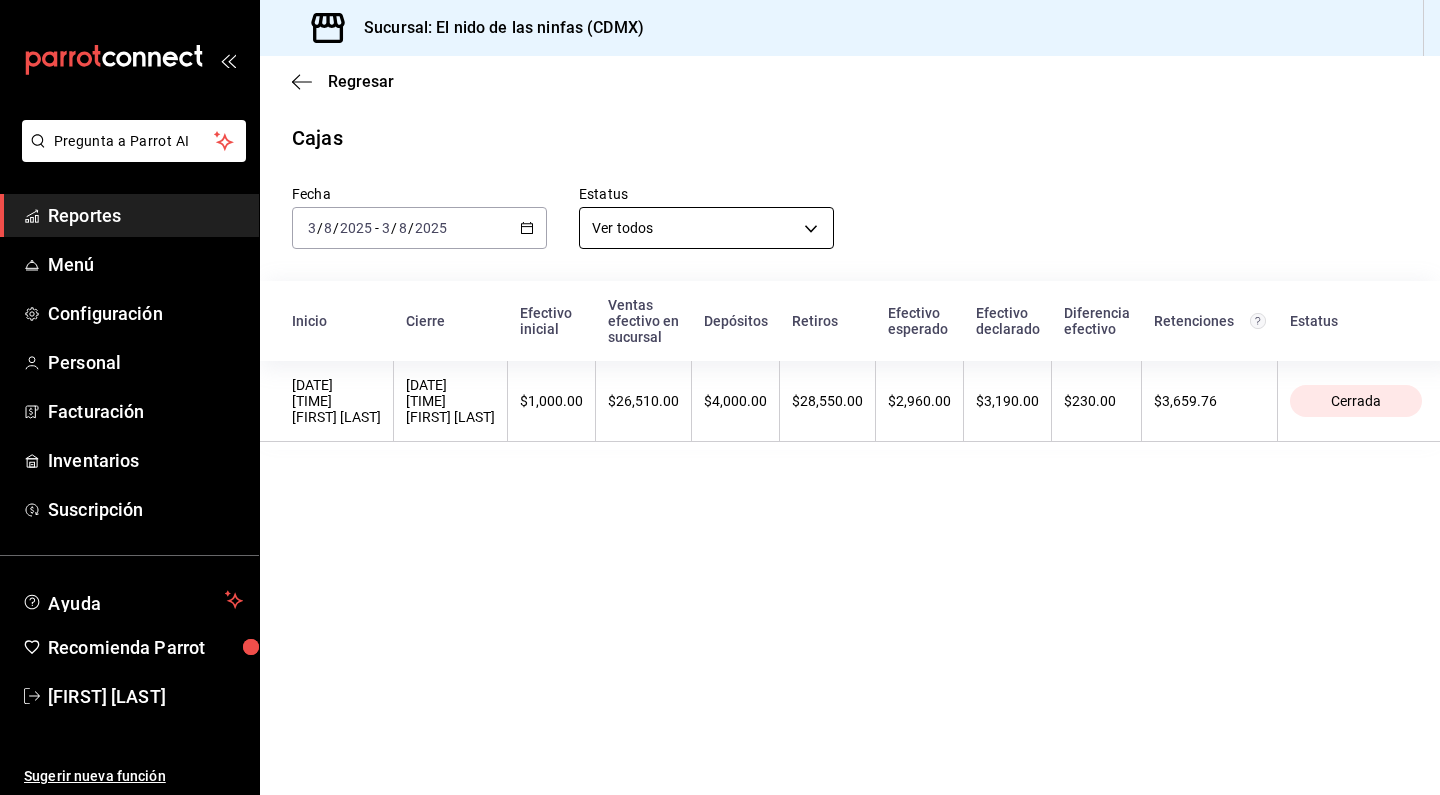 click on "Pregunta a Parrot AI Reportes   Menú   Configuración   Personal   Facturación   Inventarios   Suscripción   Ayuda Recomienda Parrot   [FIRST] [LAST]   Sugerir nueva función   Sucursal: El nido de las ninfas (CDMX) Regresar Cajas Fecha 2025-08-03 3 / 8 / 2025 - 2025-08-03 3 / 8 / 2025 Estatus Ver todas ALL Inicio Cierre Efectivo inicial Ventas efectivo en sucursal Depósitos Retiros Efectivo esperado Efectivo declarado Diferencia efectivo Retenciones Estatus 03/08/2025
09:35:54
[FIRST] [LAST] 03/08/2025
18:58:30
[FIRST] [LAST] $1,000.00 $26,510.00 $4,000.00 $28,550.00 $2,960.00 $3,190.00 $230.00 $3,659.76 Cerrada GANA 1 MES GRATIS EN TU SUSCRIPCIÓN AQUÍ ¿Recuerdas cómo empezó tu restaurante?
Hoy puedes ayudar a un colega a tener el mismo cambio que tú viviste.
Recomienda Parrot directamente desde tu Portal Administrador.
Es fácil y rápido.
🎁 Por cada restaurante que se una, ganas 1 mes gratis. Ver video tutorial Ir a video Pregunta a Parrot AI Reportes   Menú   Configuración   Personal" at bounding box center [720, 397] 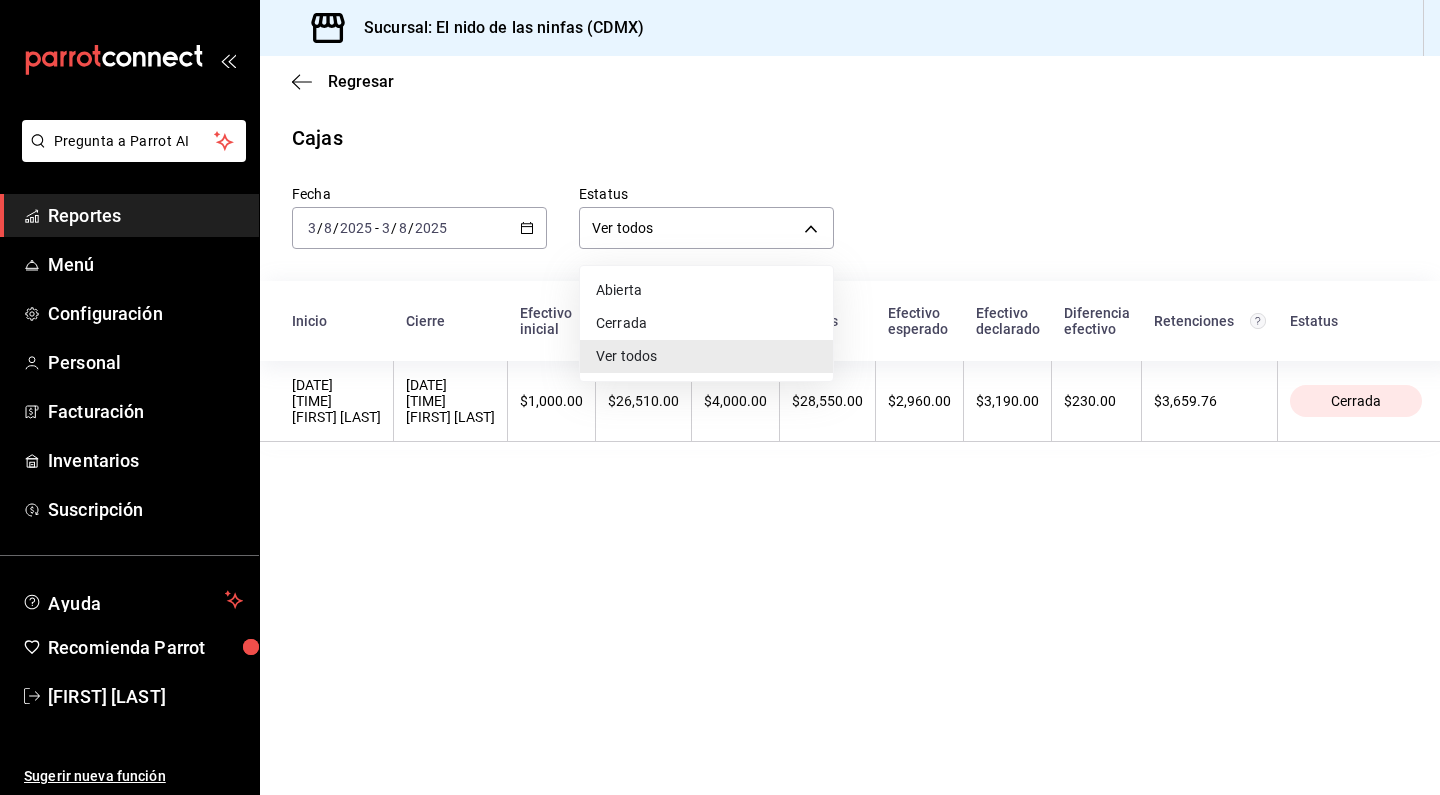 click at bounding box center (720, 397) 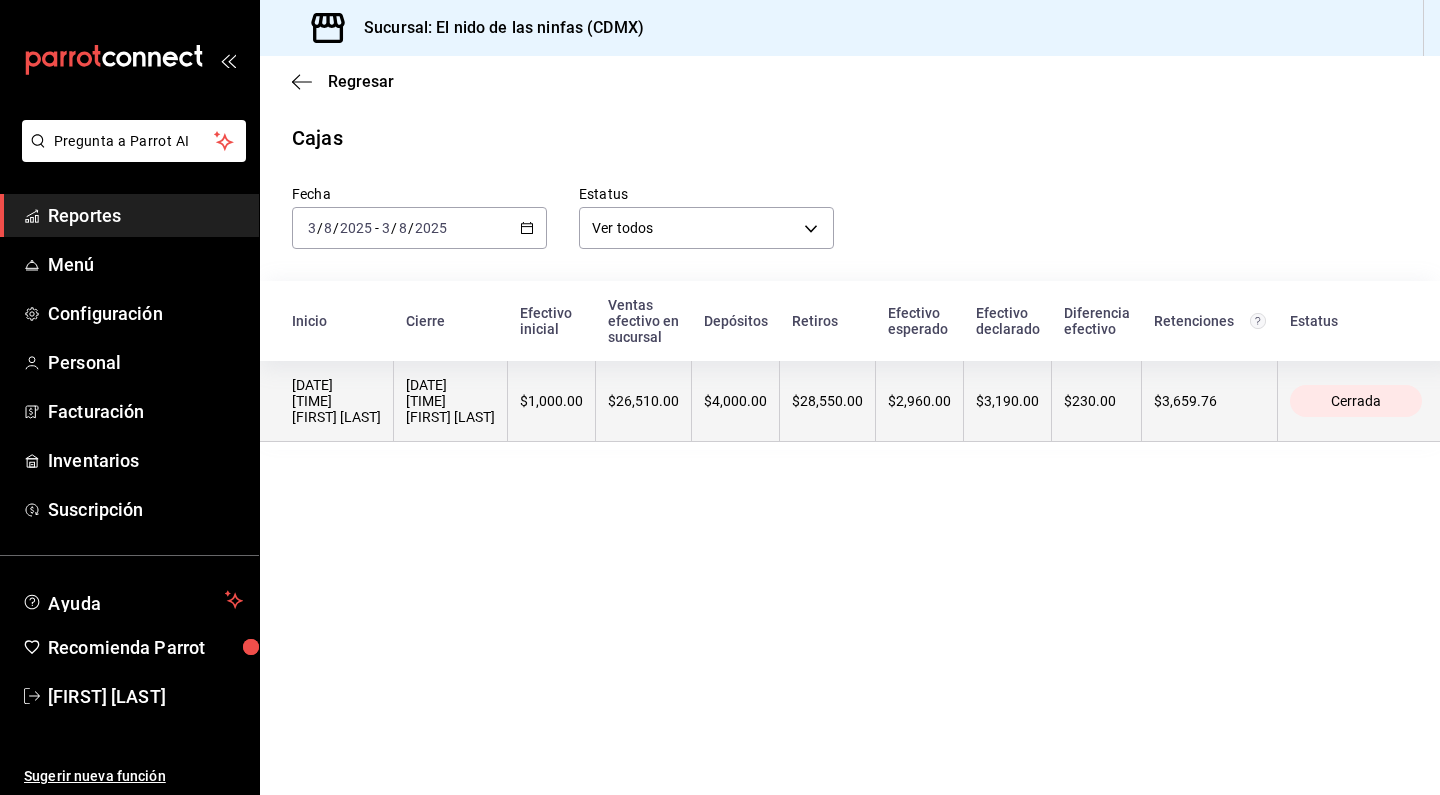 click on "[DATE]
[TIME]
[FIRST] [LAST]" at bounding box center [450, 401] 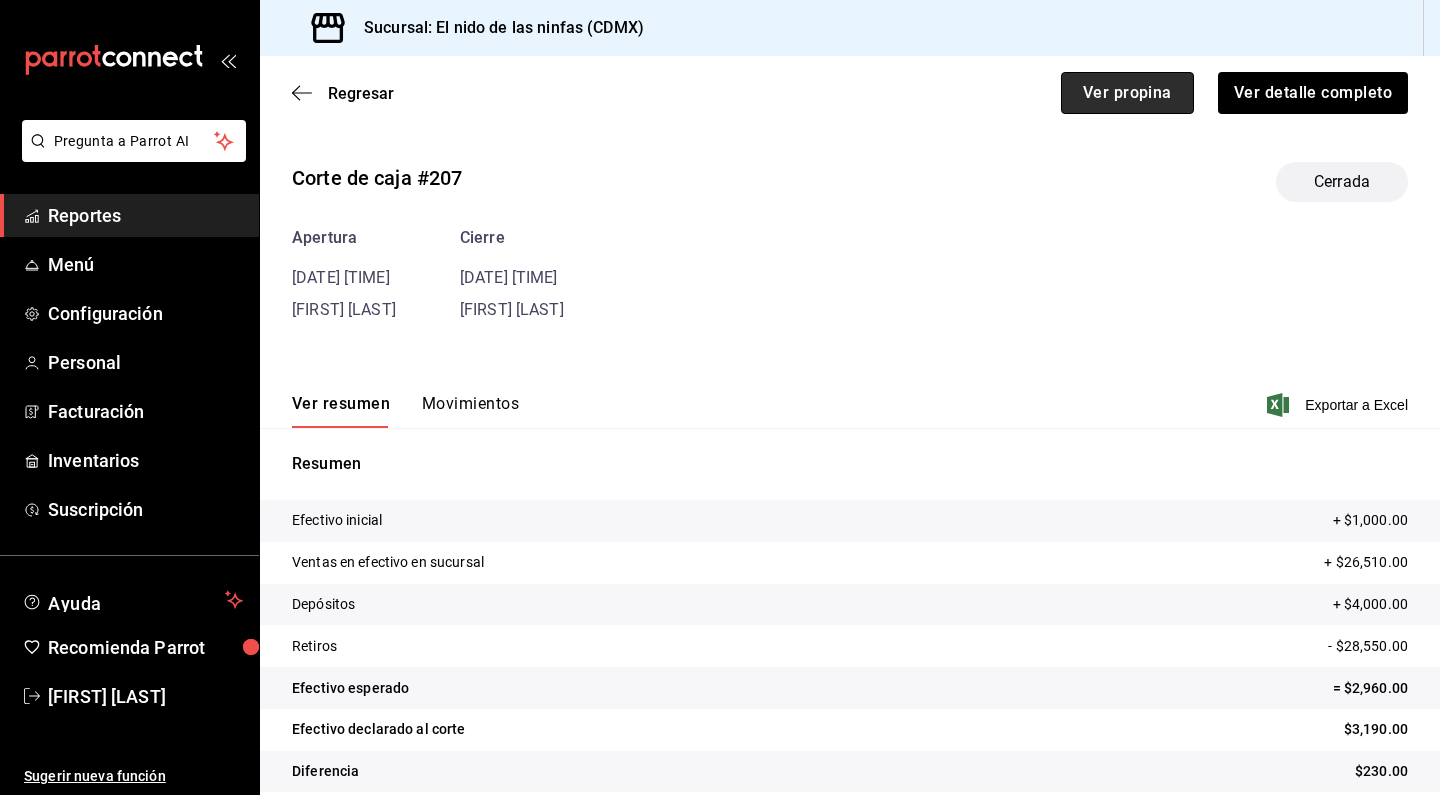 click on "Ver propina" at bounding box center (1127, 93) 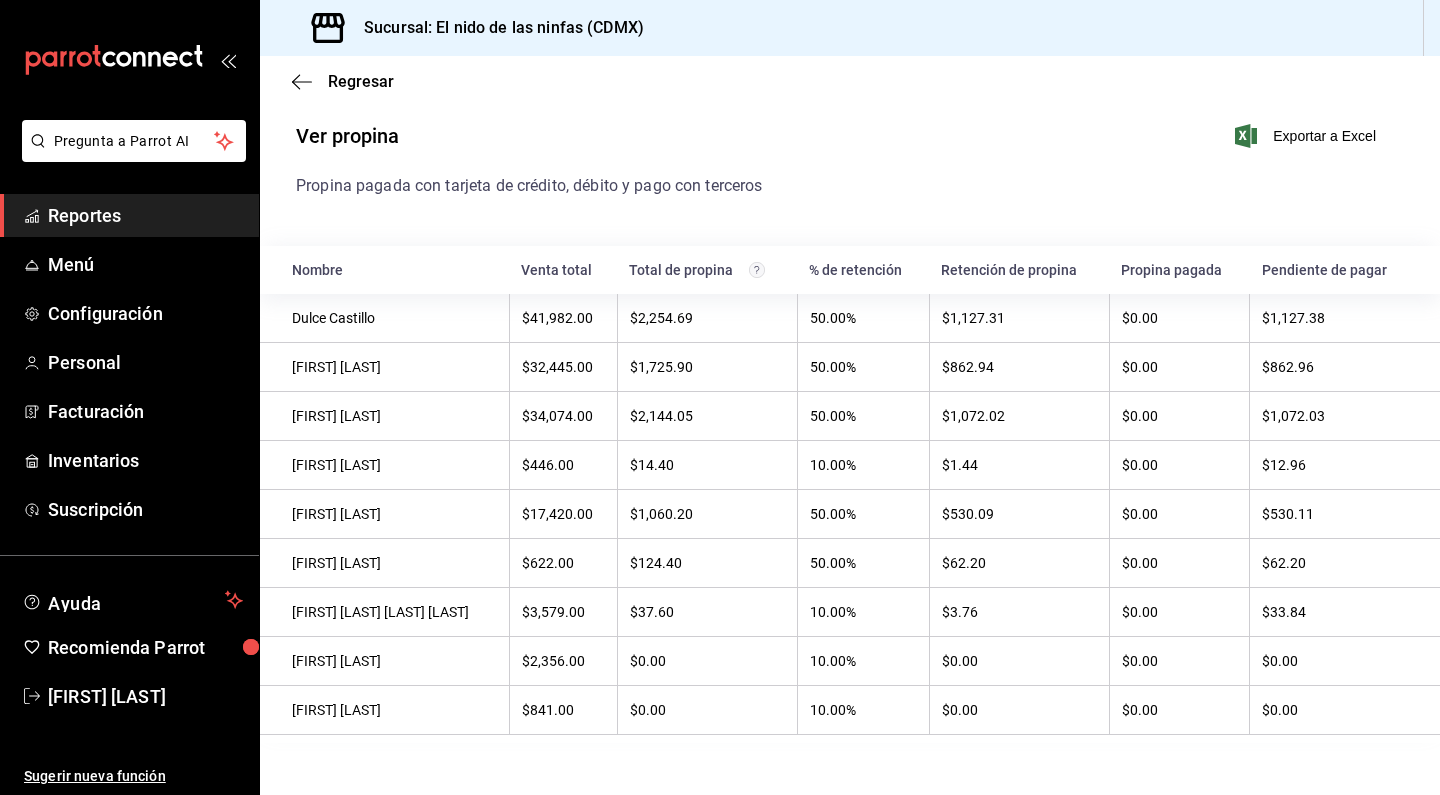 scroll, scrollTop: 0, scrollLeft: 0, axis: both 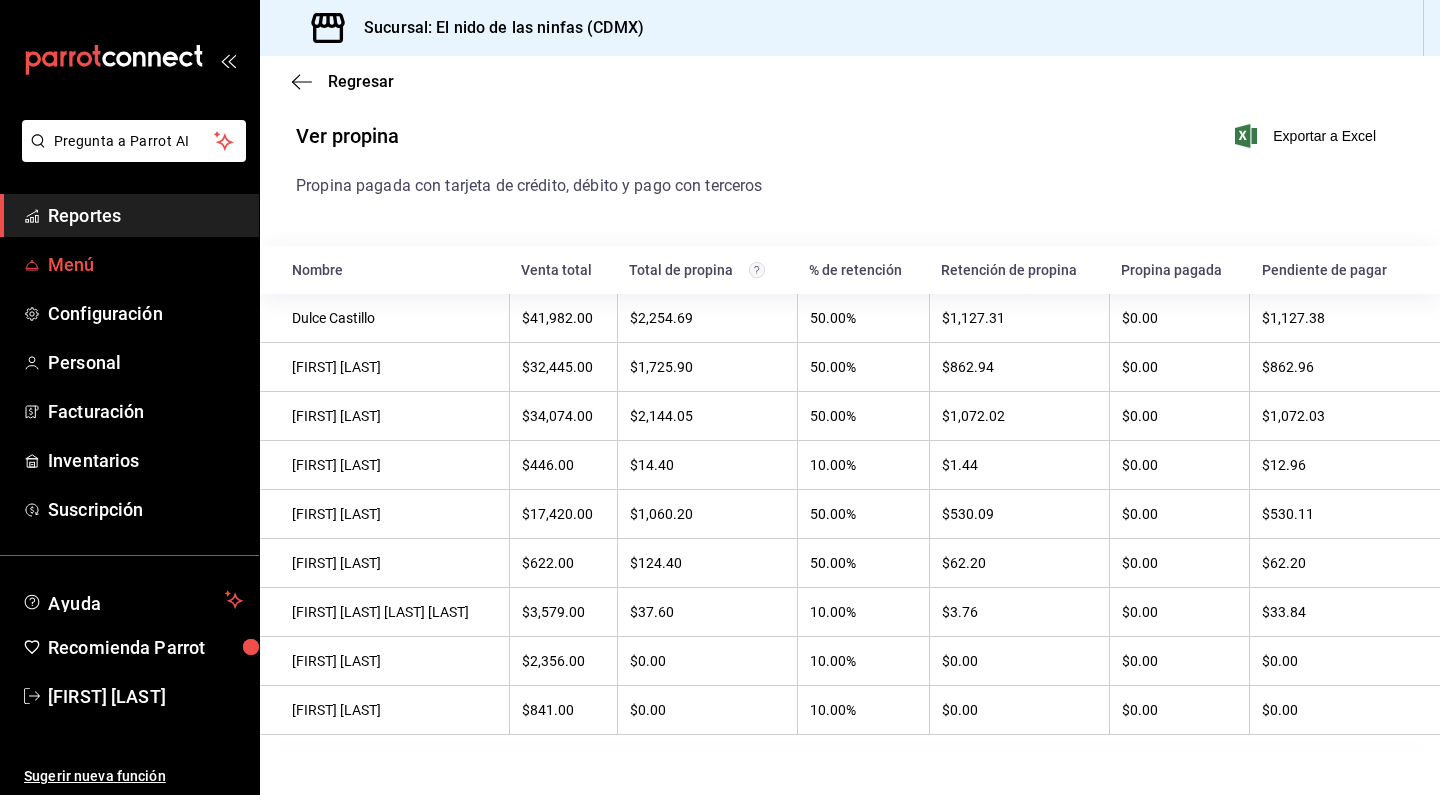 click on "Menú" at bounding box center [145, 264] 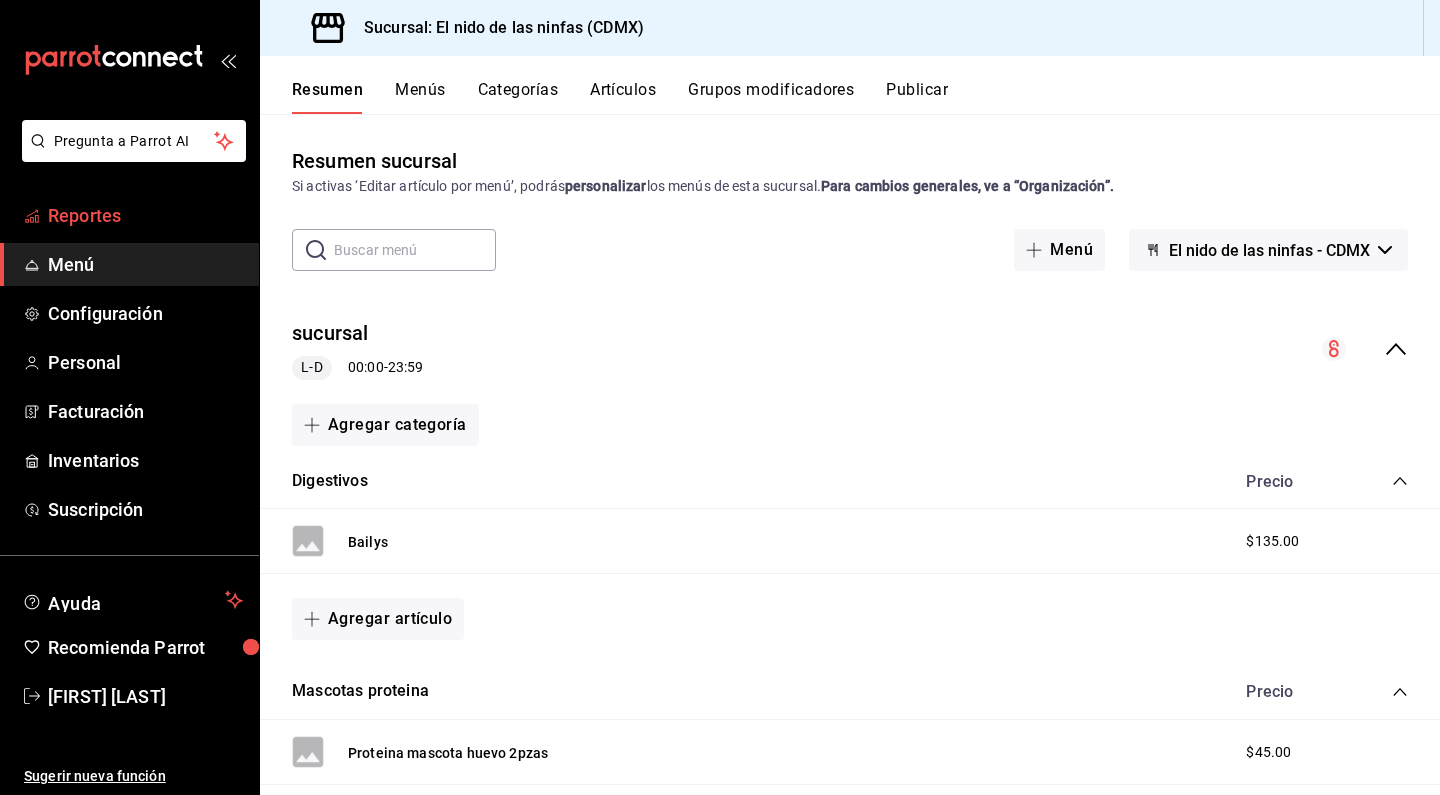 click on "Reportes" at bounding box center [145, 215] 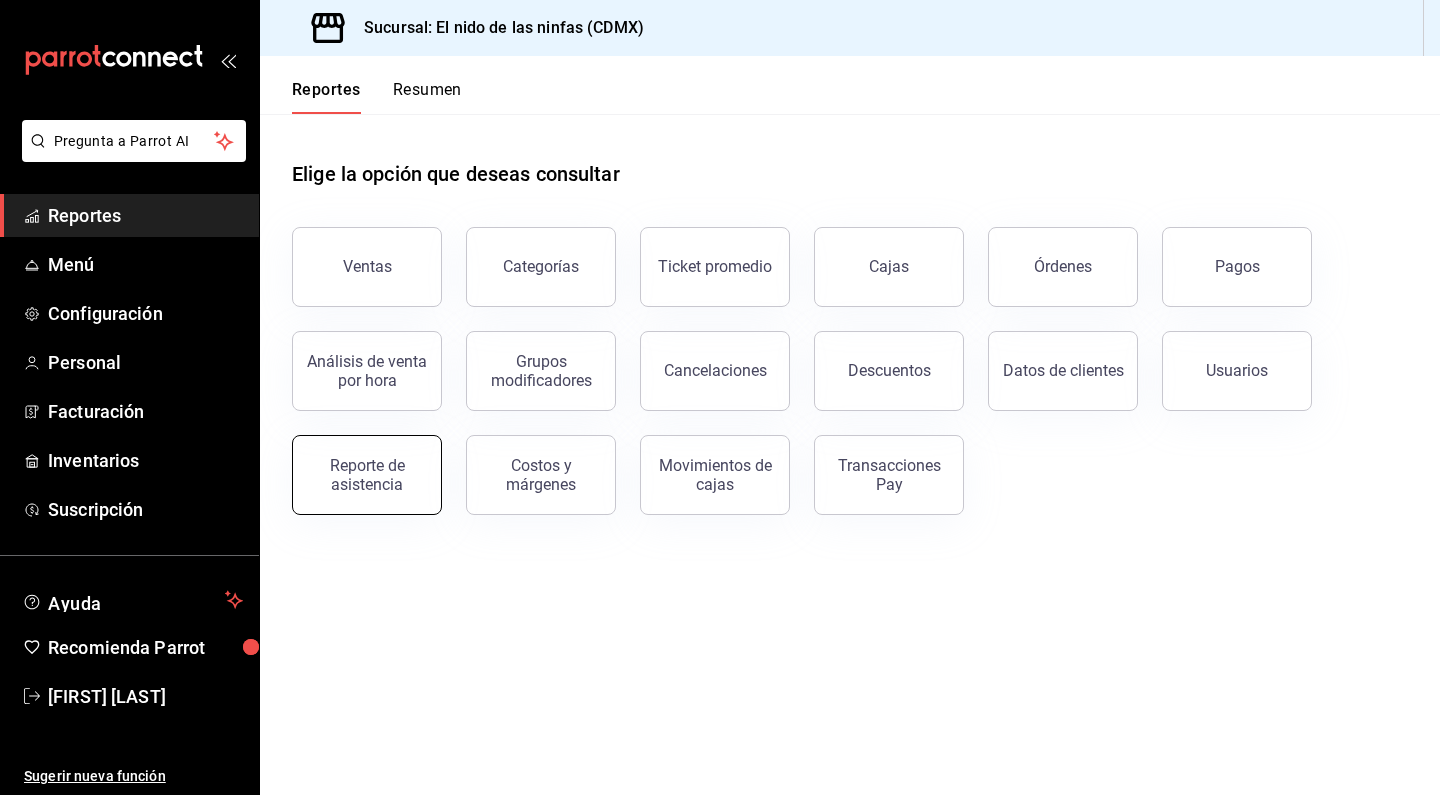 click on "Reporte de asistencia" at bounding box center (367, 475) 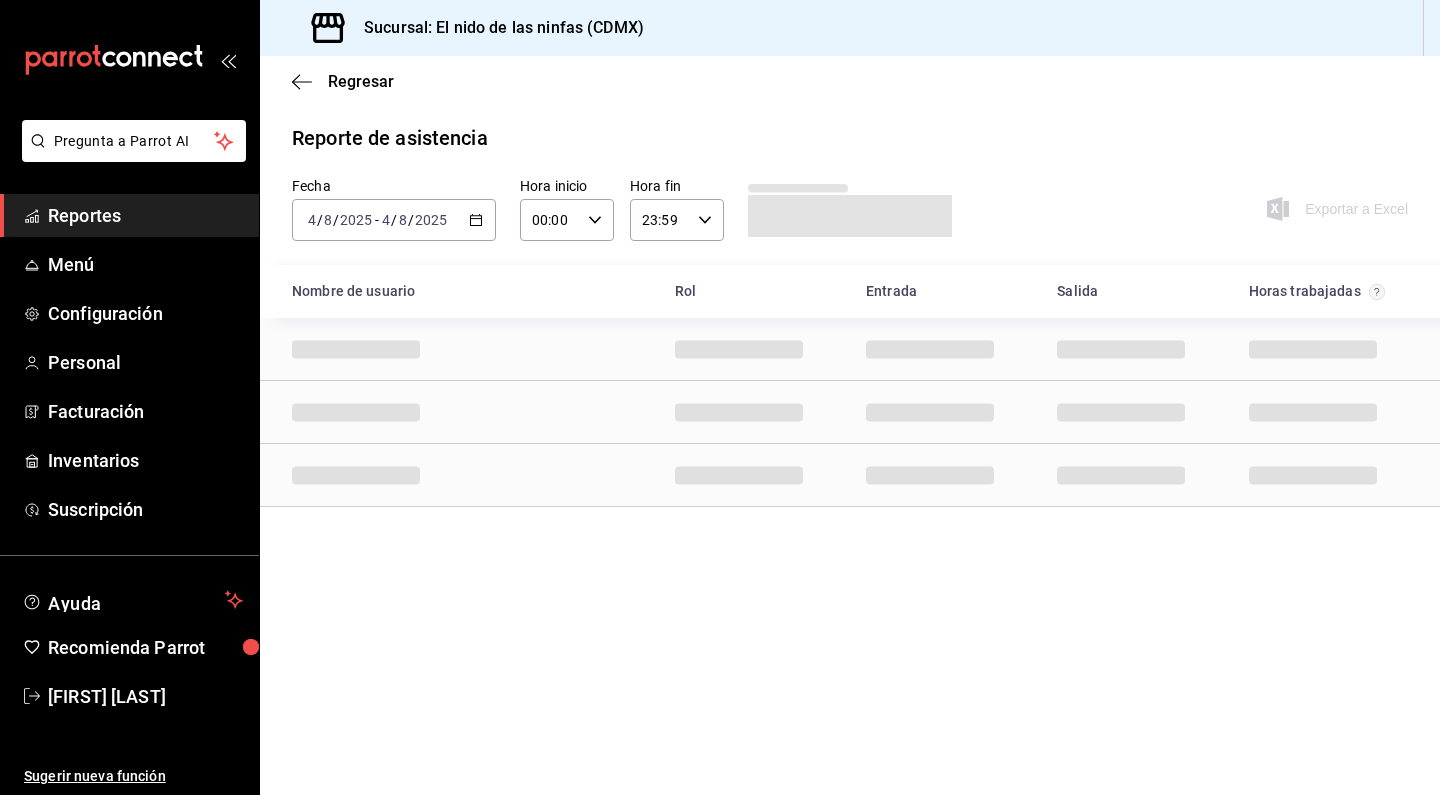 click on "Reportes" at bounding box center (145, 215) 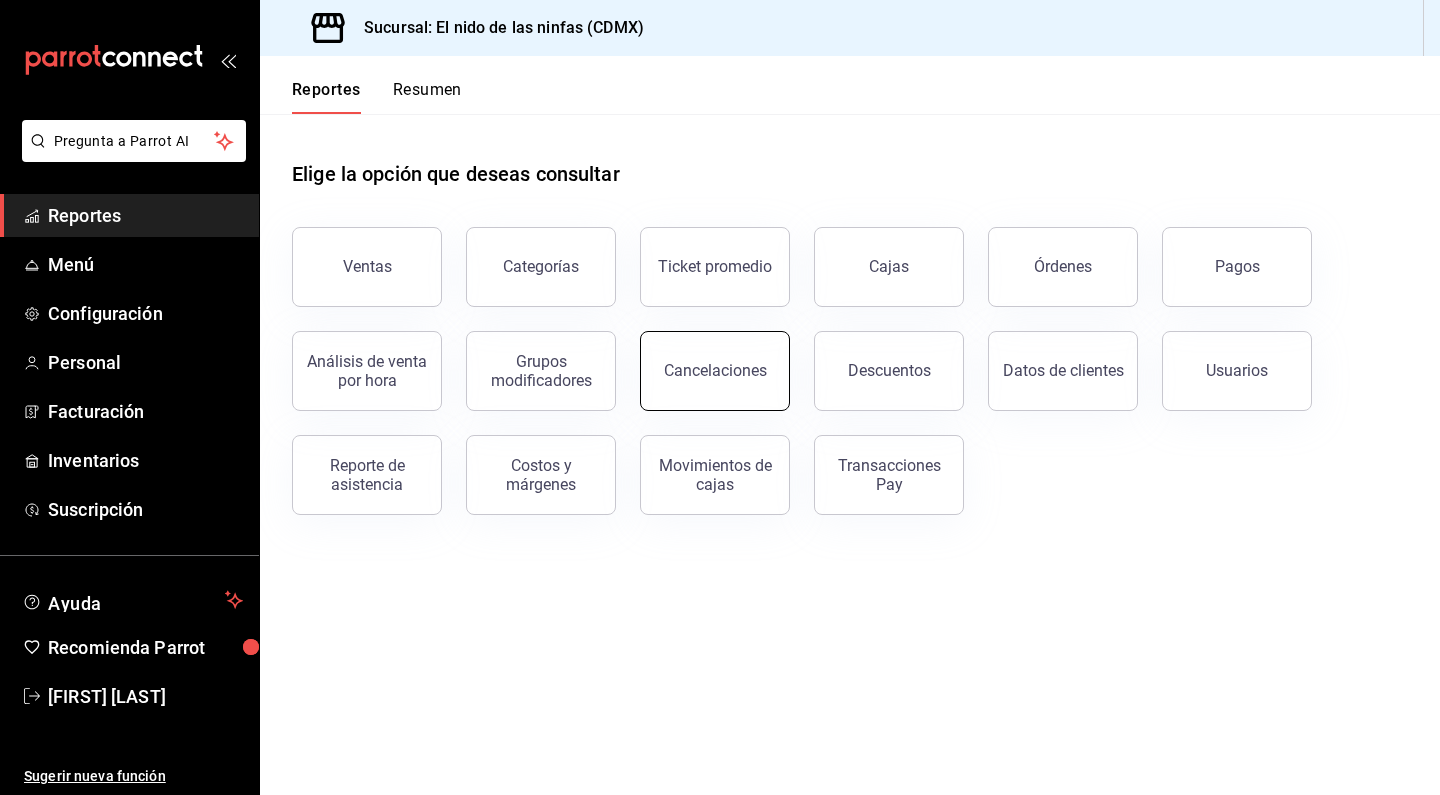 click on "Cancelaciones" at bounding box center (715, 371) 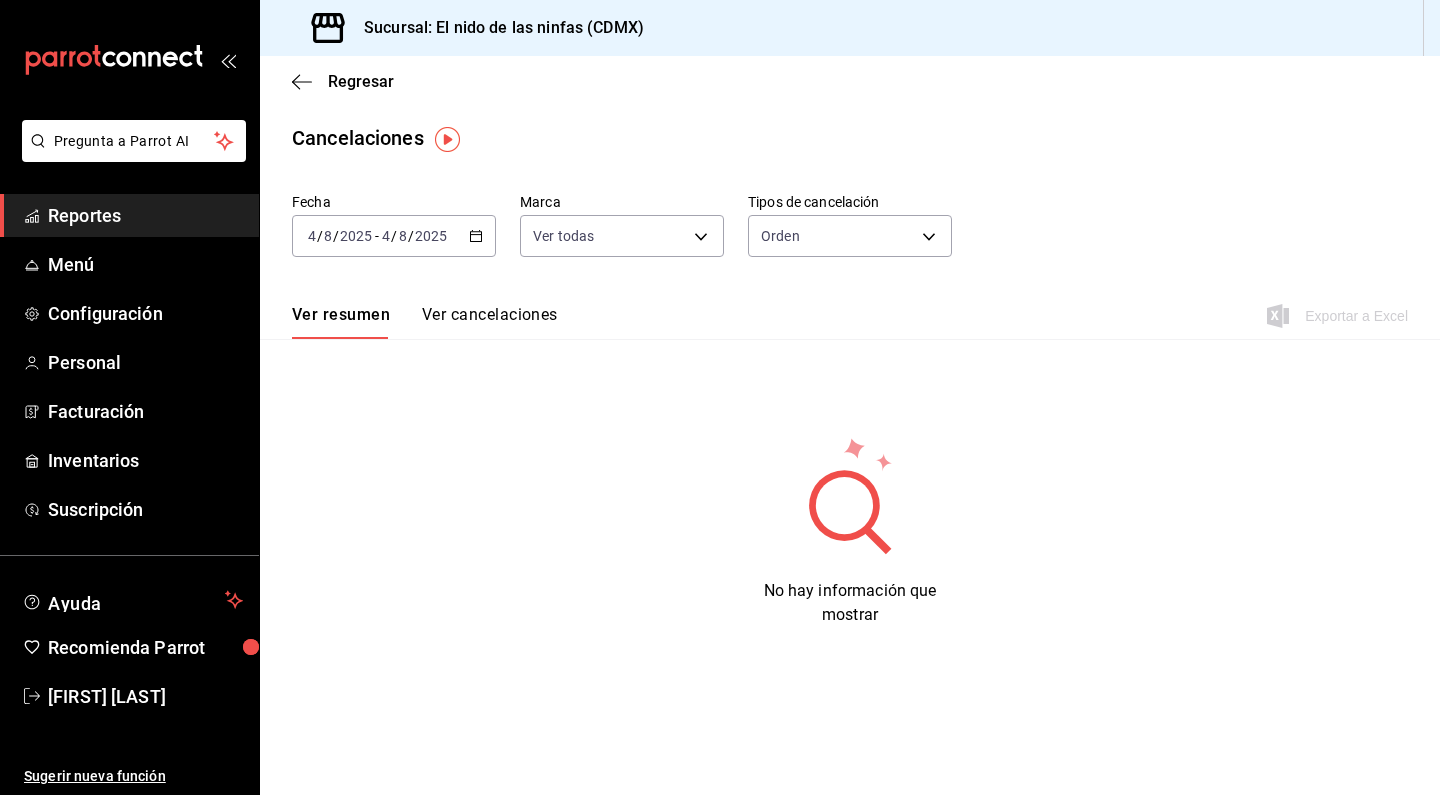scroll, scrollTop: 0, scrollLeft: 0, axis: both 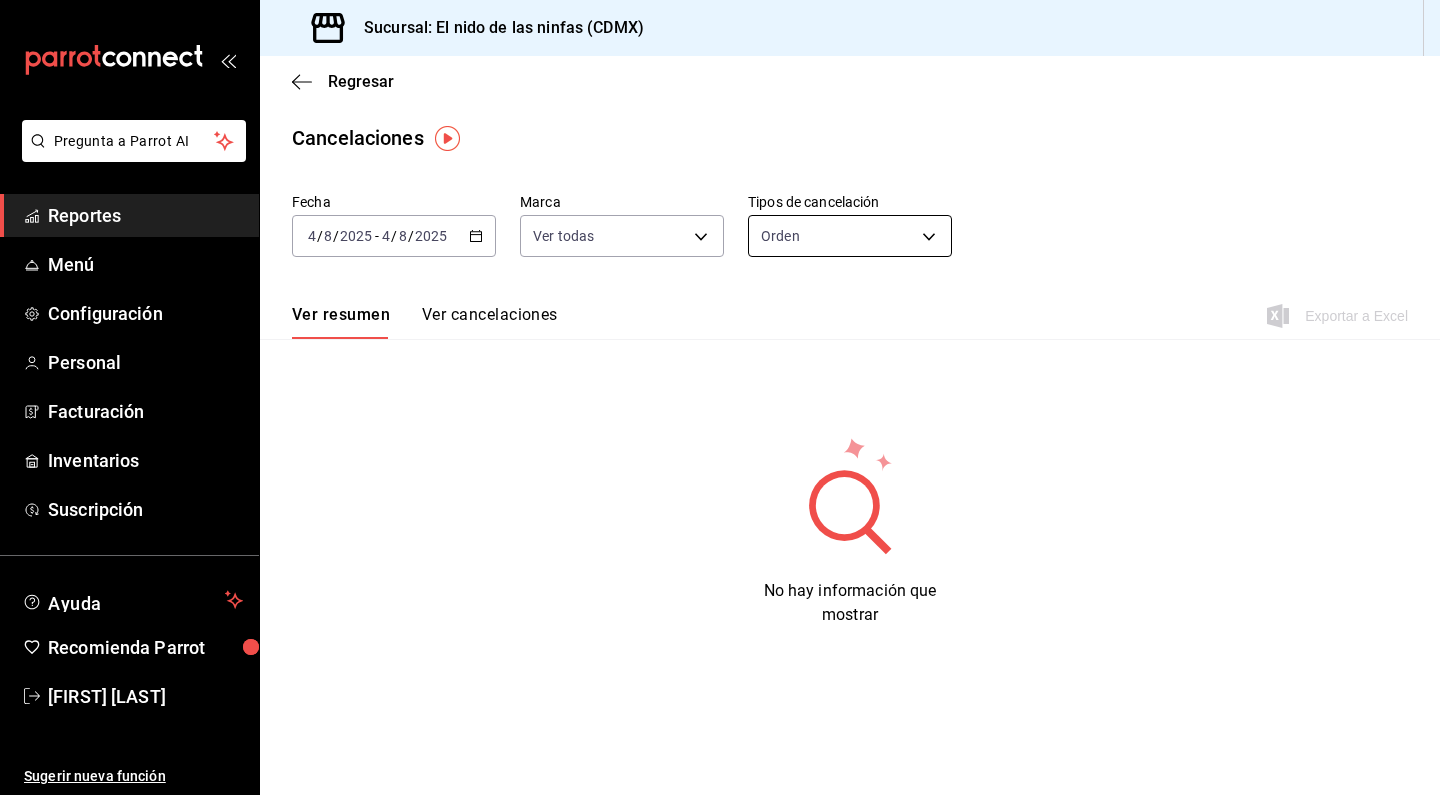 click on "Pregunta a Parrot AI Reportes   Menú   Configuración   Personal   Facturación   Inventarios   Suscripción   Ayuda Recomienda Parrot   [FIRST] [LAST]   Sugerir nueva función   Sucursal: El nido de las ninfas (CDMX) Regresar Cancelaciones Fecha 2025-08-04 4 / 8 / 2025 - 2025-08-04 4 / 8 / 2025 Marca Ver todas [object Object] Tipos de cancelación Orden ORDER Ver resumen Ver cancelaciones Exportar a Excel No hay información que mostrar GANA 1 MES GRATIS EN TU SUSCRIPCIÓN AQUÍ ¿Recuerdas cómo empezó tu restaurante?
Hoy puedes ayudar a un colega a tener el mismo cambio que tú viviste.
Recomienda Parrot directamente desde tu Portal Administrador.
Es fácil y rápido.
🎁 Por cada restaurante que se una, ganas 1 mes gratis. Ver video tutorial Ir a video Pregunta a Parrot AI Reportes   Menú   Configuración   Personal   Facturación   Inventarios   Suscripción   Ayuda Recomienda Parrot   [FIRST] [LAST]   Sugerir nueva función   Visitar centro de ayuda ([PHONE]) ([EMAIL])" at bounding box center (720, 397) 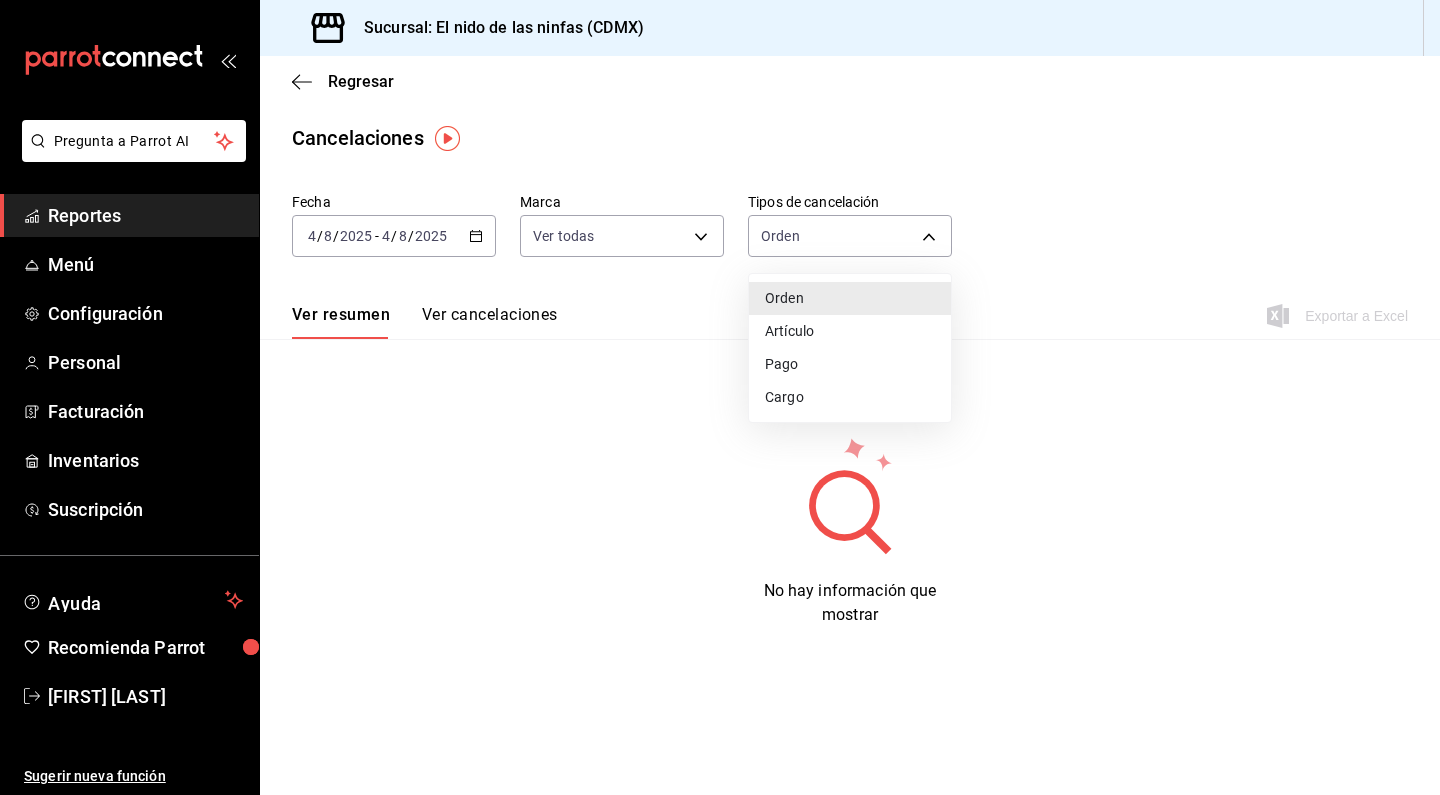 click at bounding box center (720, 397) 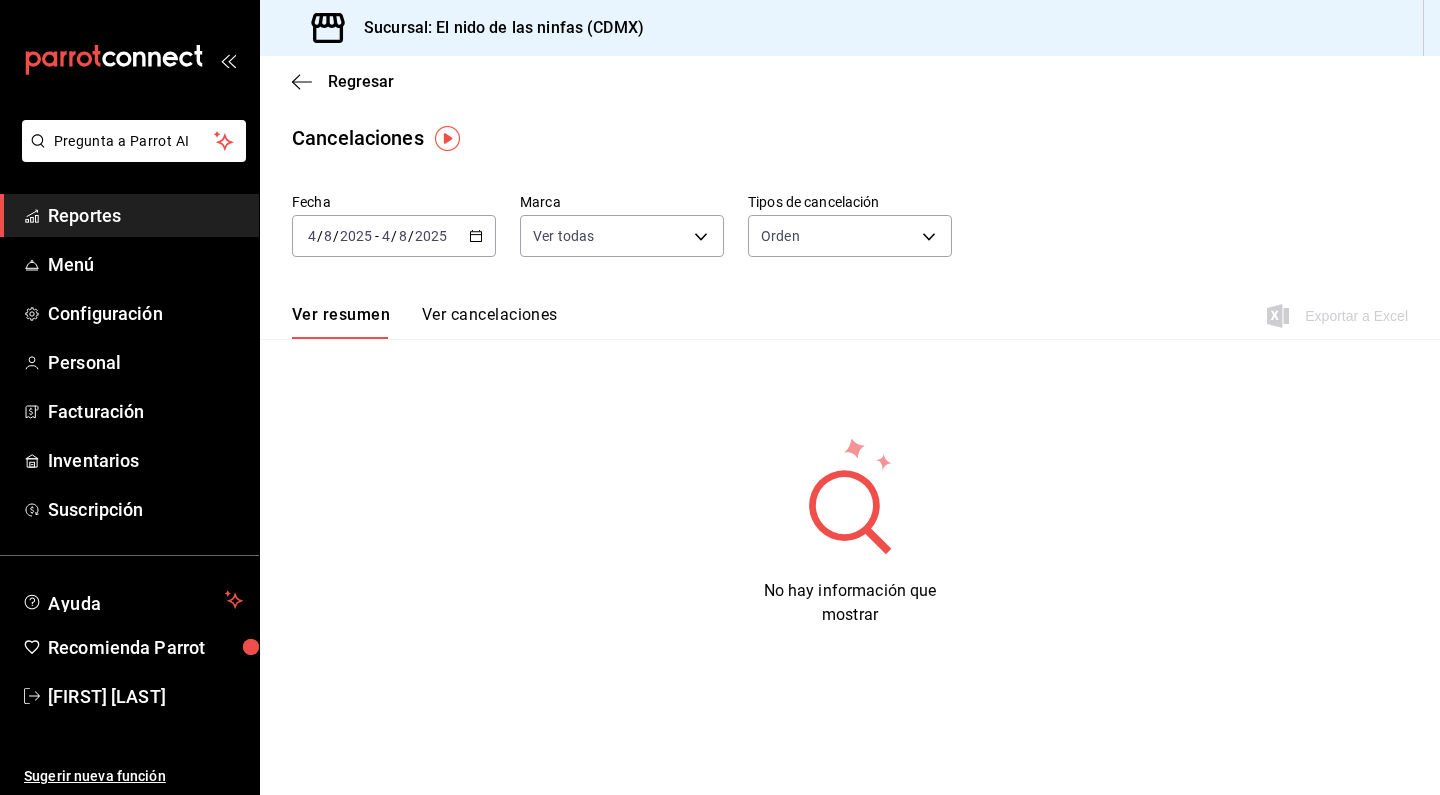 click on "Fecha 2025-08-04 4 / 8 / 2025 - 2025-08-04 4 / 8 / 2025 Marca Ver todas [object Object] Tipos de cancelación Orden ORDER Ver resumen Ver cancelaciones Exportar a Excel No hay información que mostrar" at bounding box center [850, 406] 